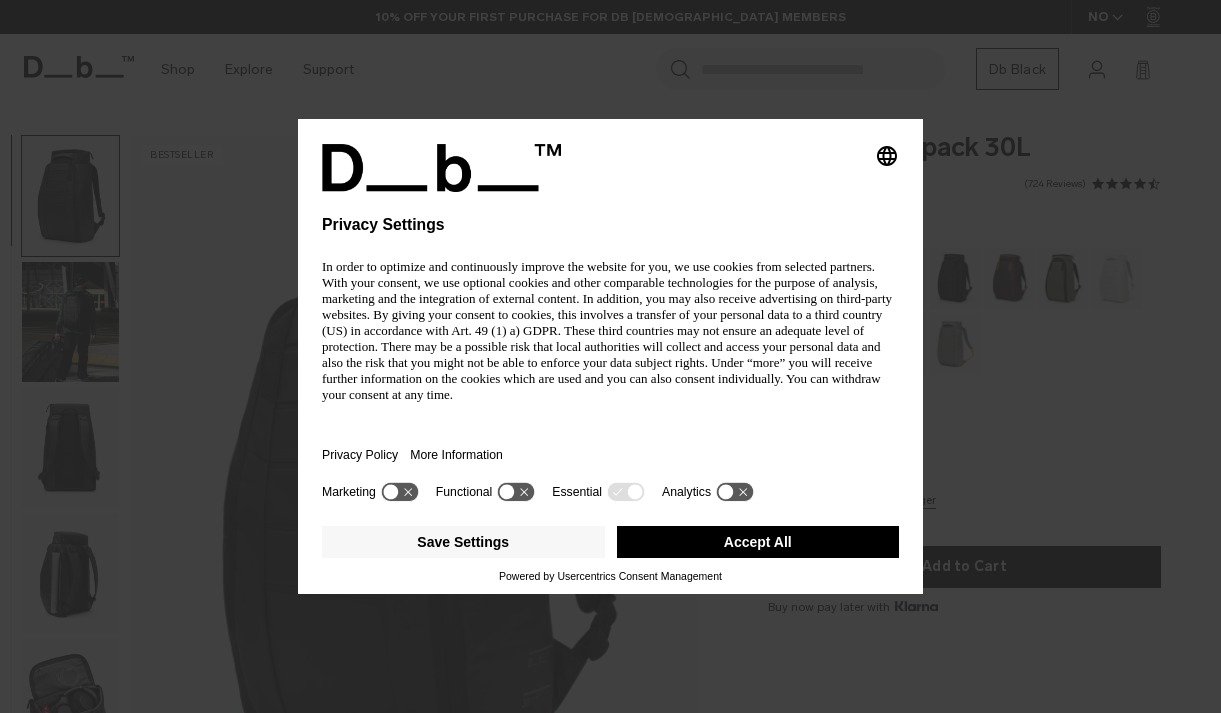 click on "Privacy Policy More Information" at bounding box center [610, 449] 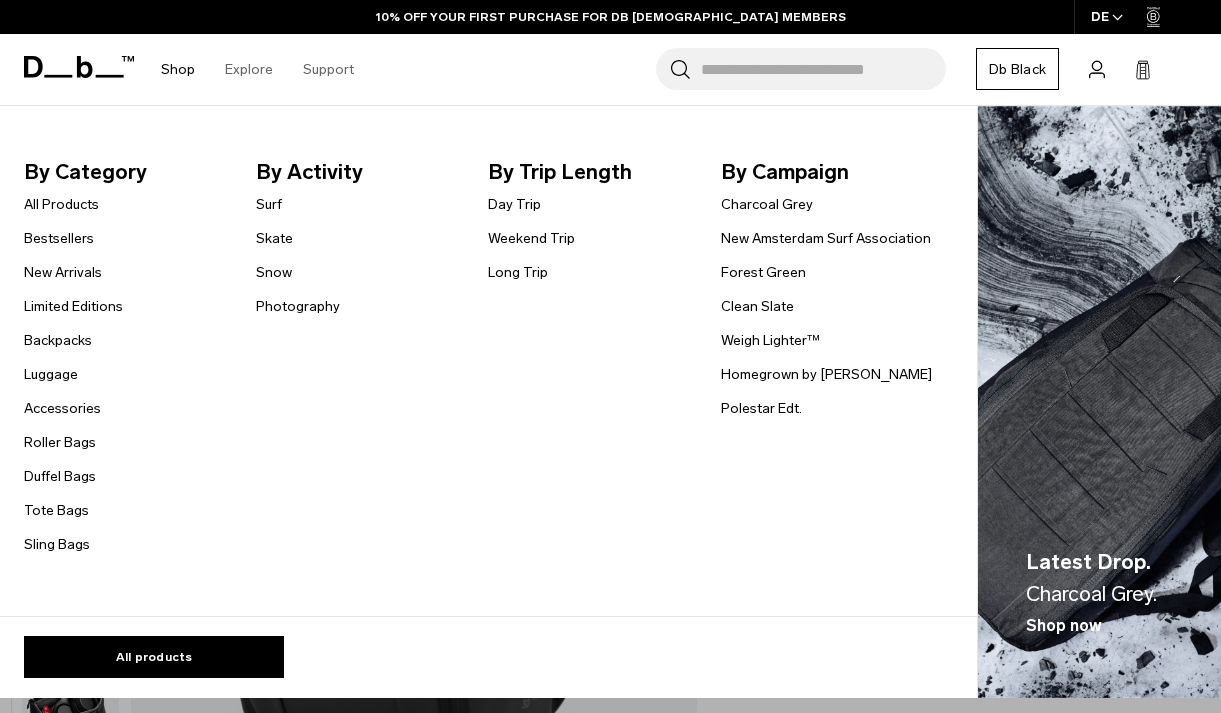 scroll, scrollTop: 0, scrollLeft: 0, axis: both 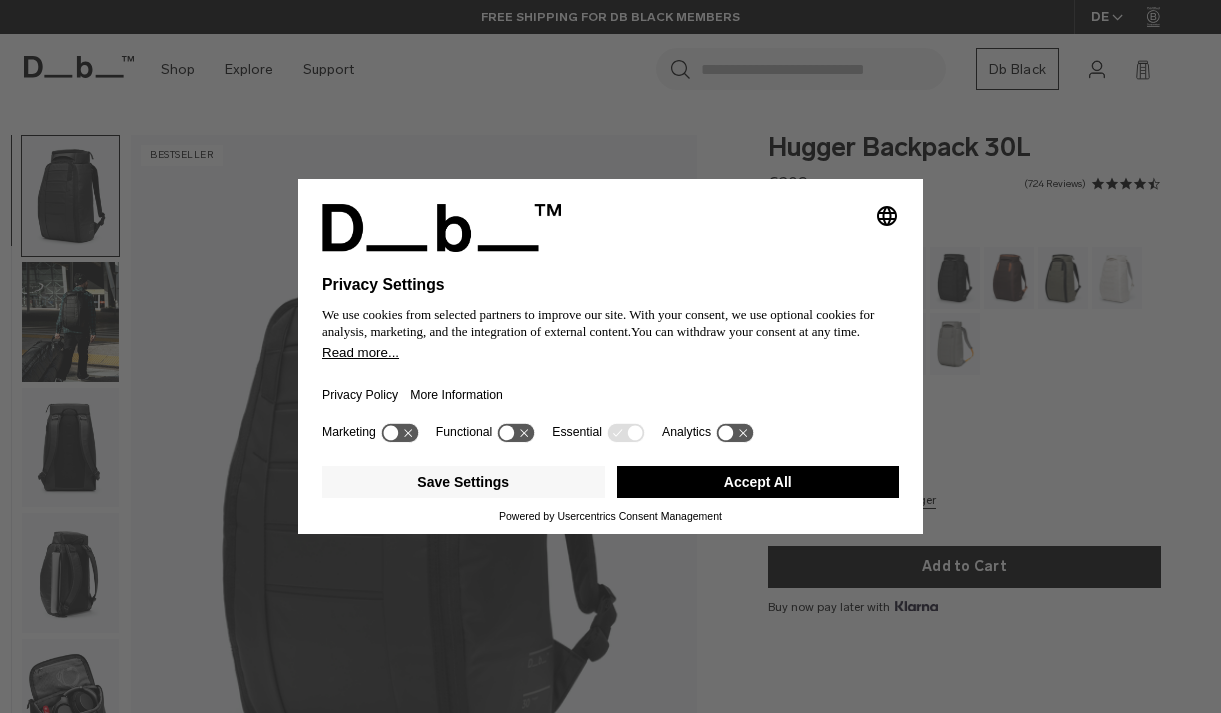click on "Selecting an option will immediately change the language" at bounding box center [610, 228] 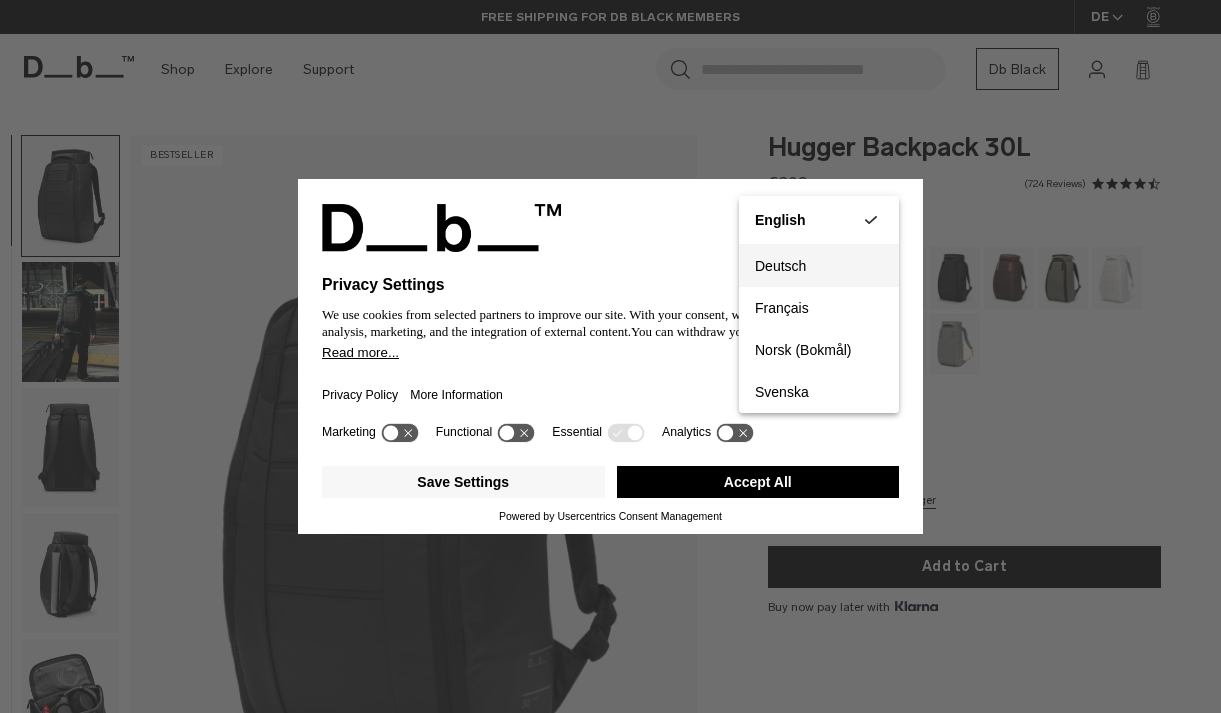click on "Deutsch" at bounding box center (819, 266) 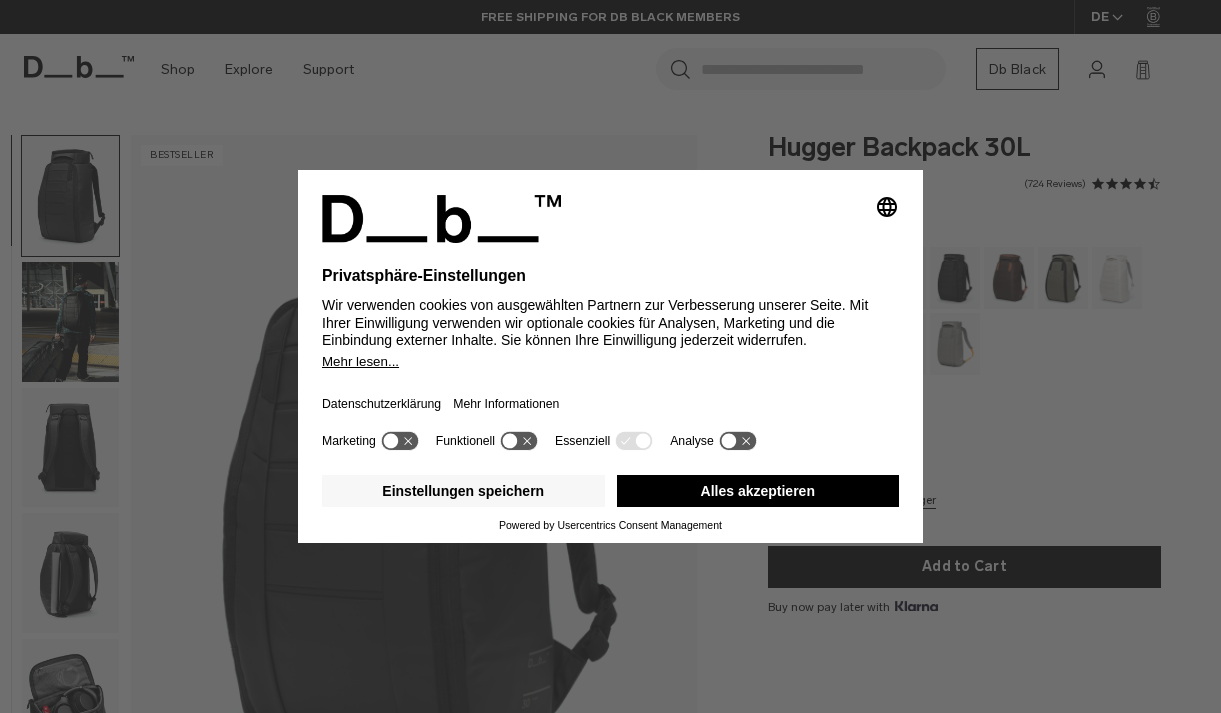 click on "Alles akzeptieren" at bounding box center (758, 491) 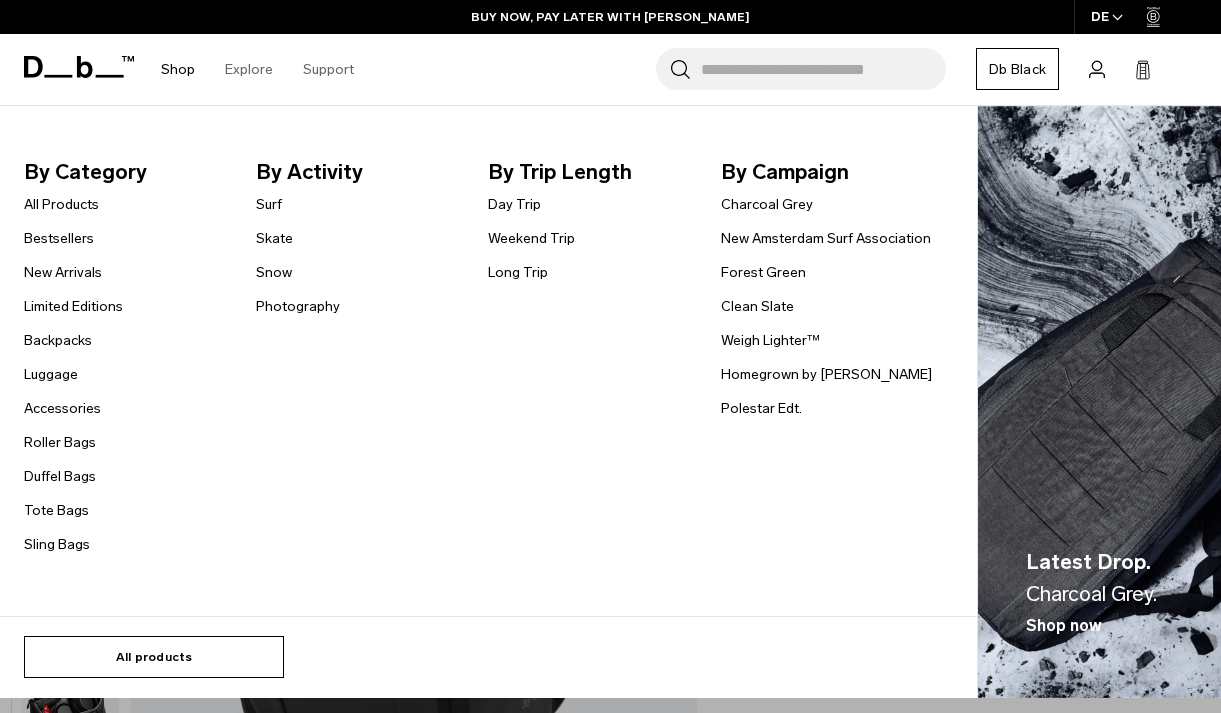 click on "All products" at bounding box center (154, 657) 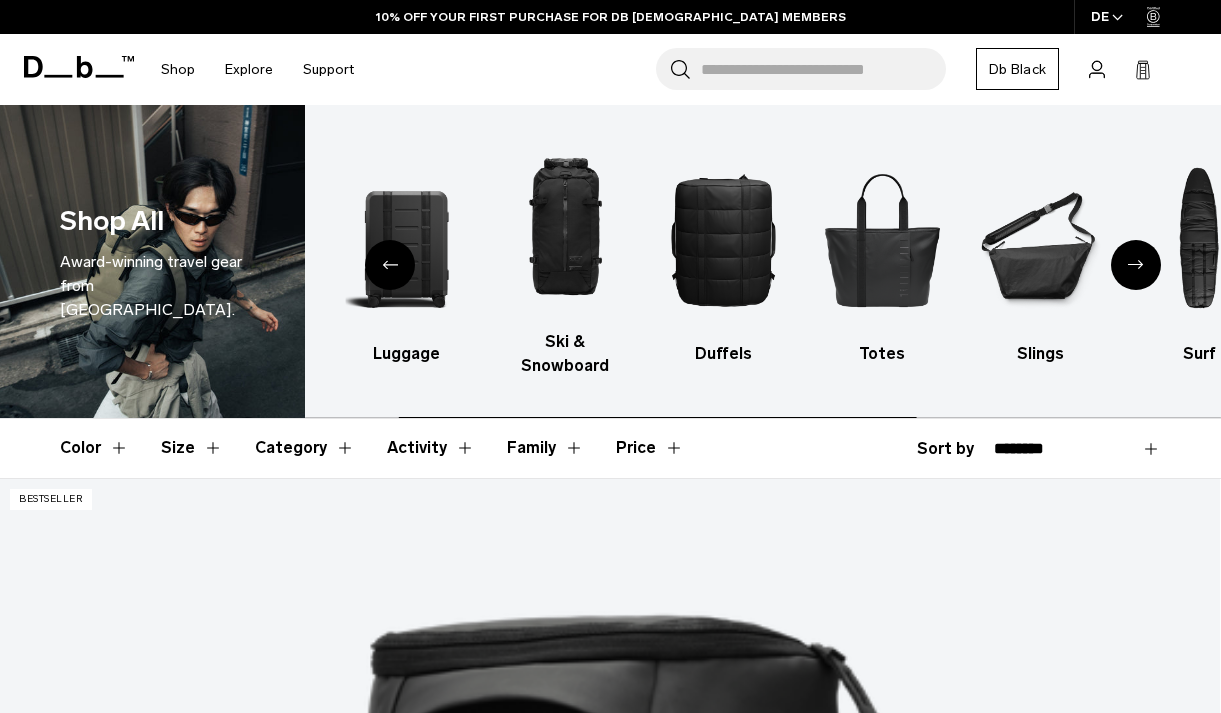 scroll, scrollTop: 0, scrollLeft: 0, axis: both 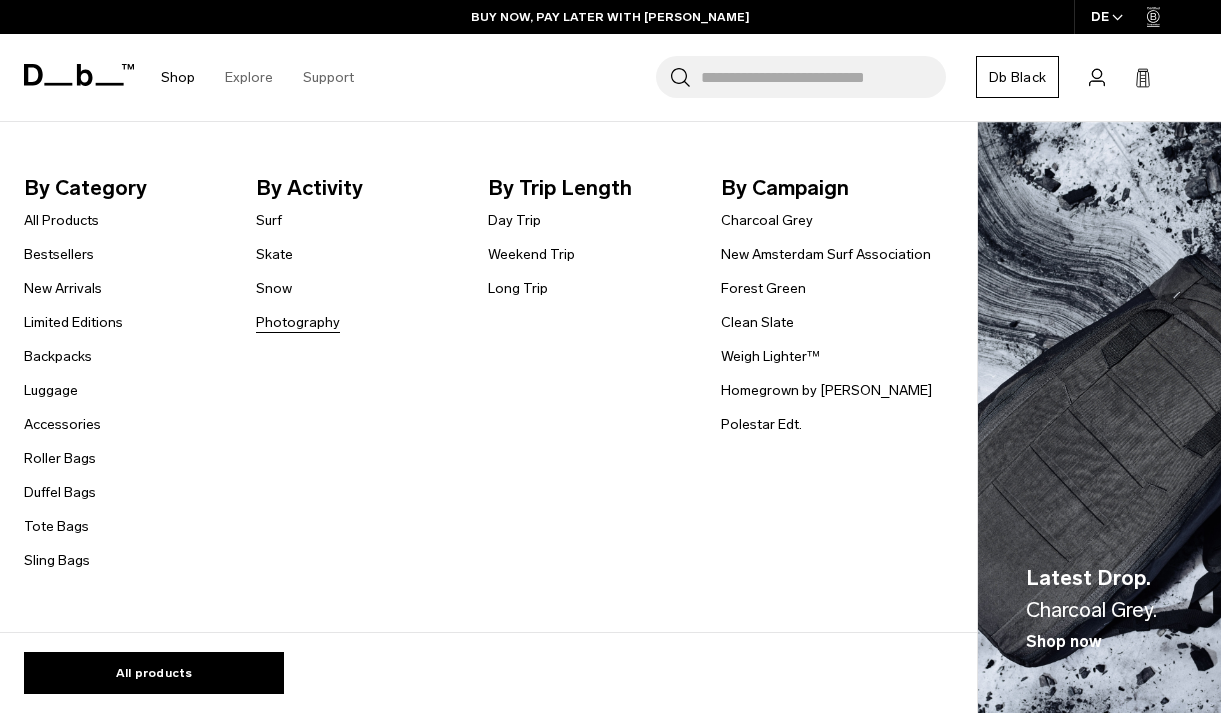 click on "Photography" at bounding box center (298, 322) 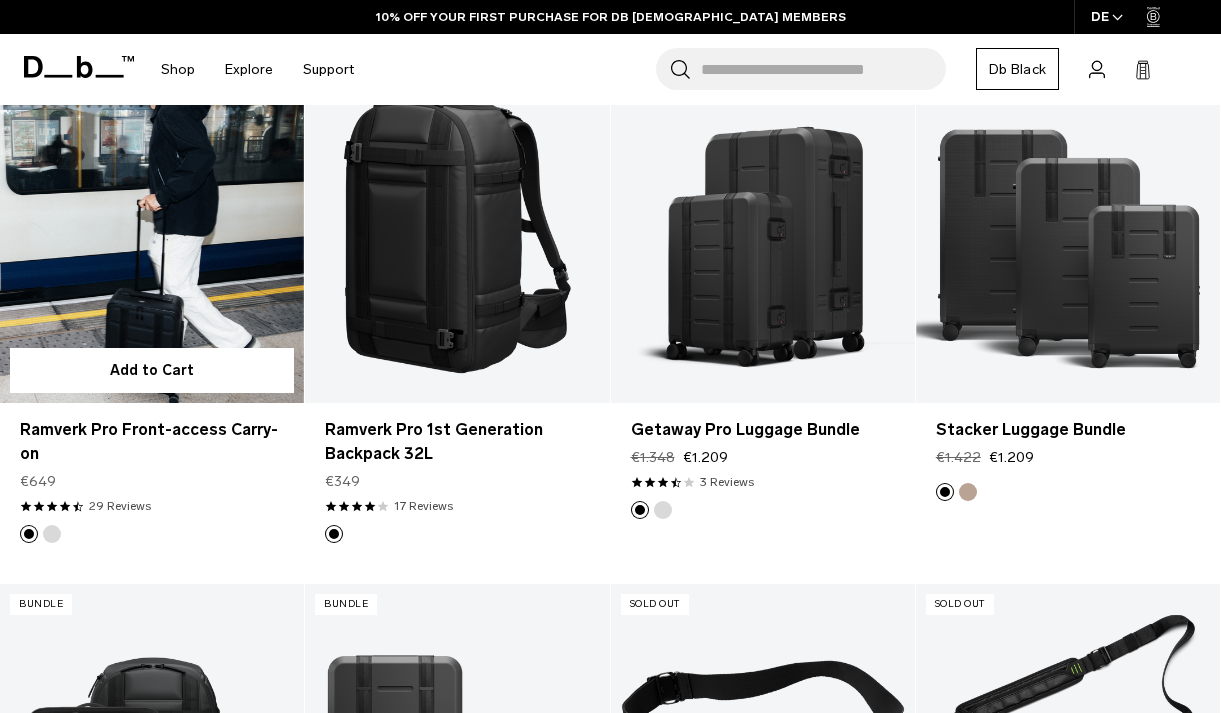 scroll, scrollTop: 0, scrollLeft: 0, axis: both 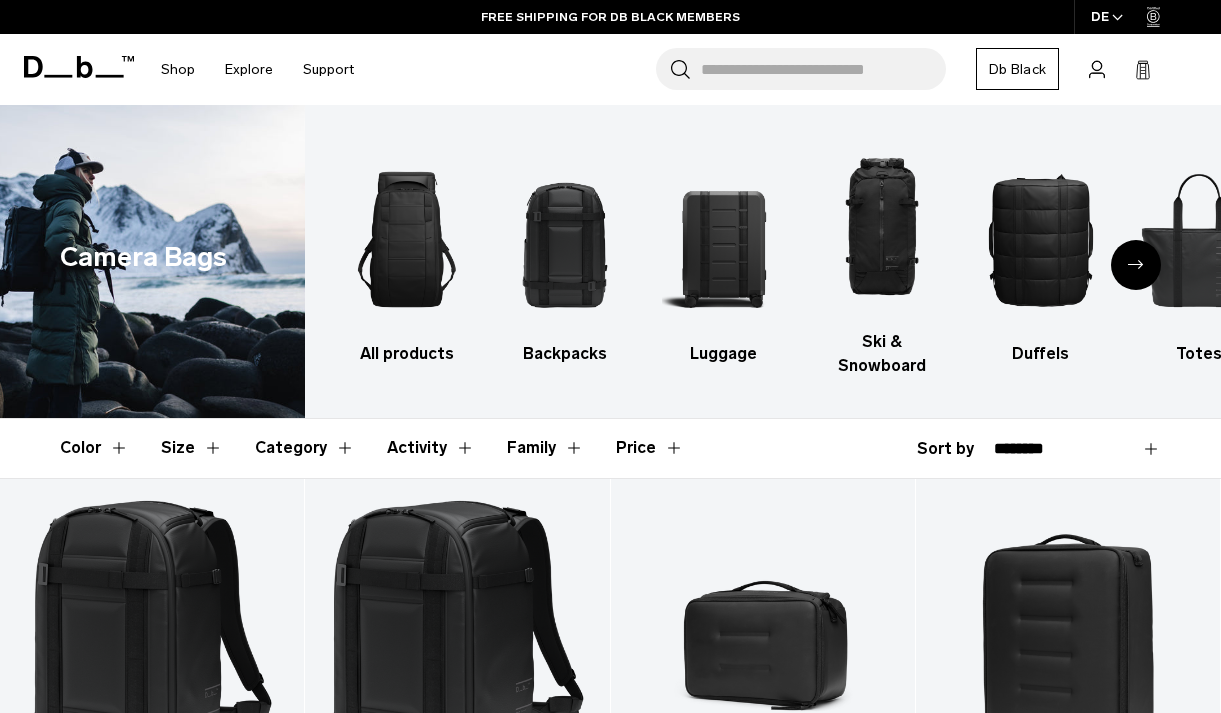 click on "Family" at bounding box center (545, 448) 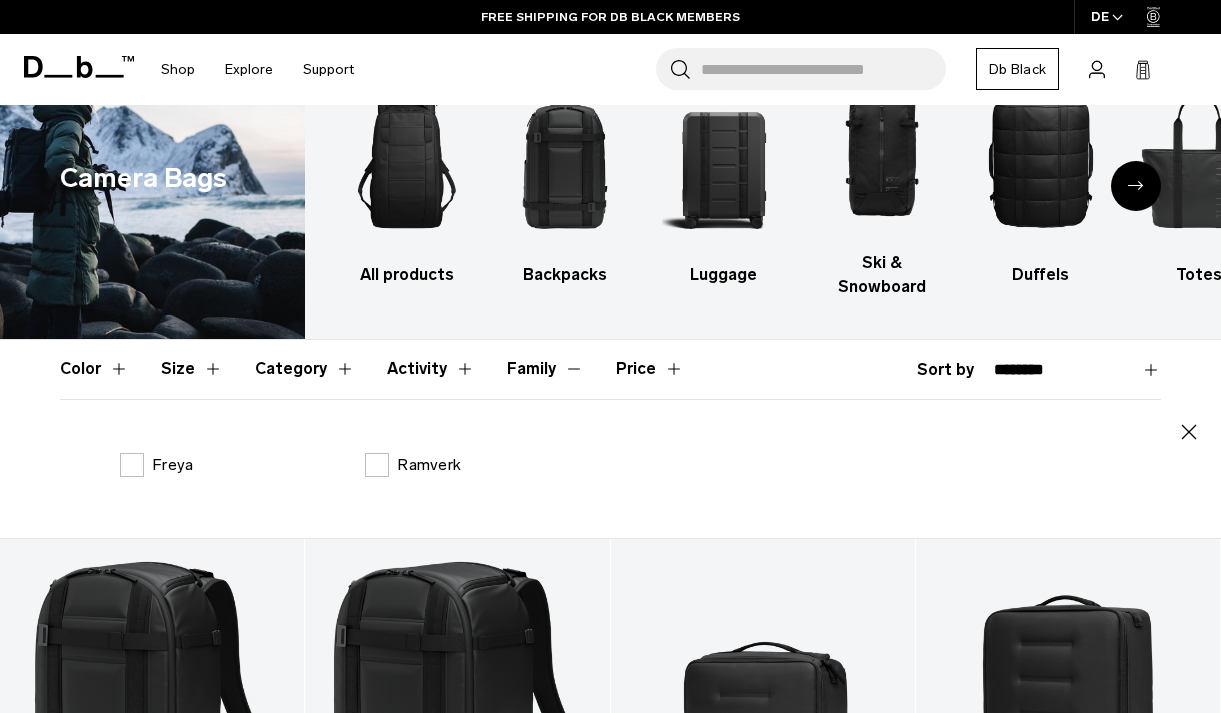 scroll, scrollTop: 80, scrollLeft: 0, axis: vertical 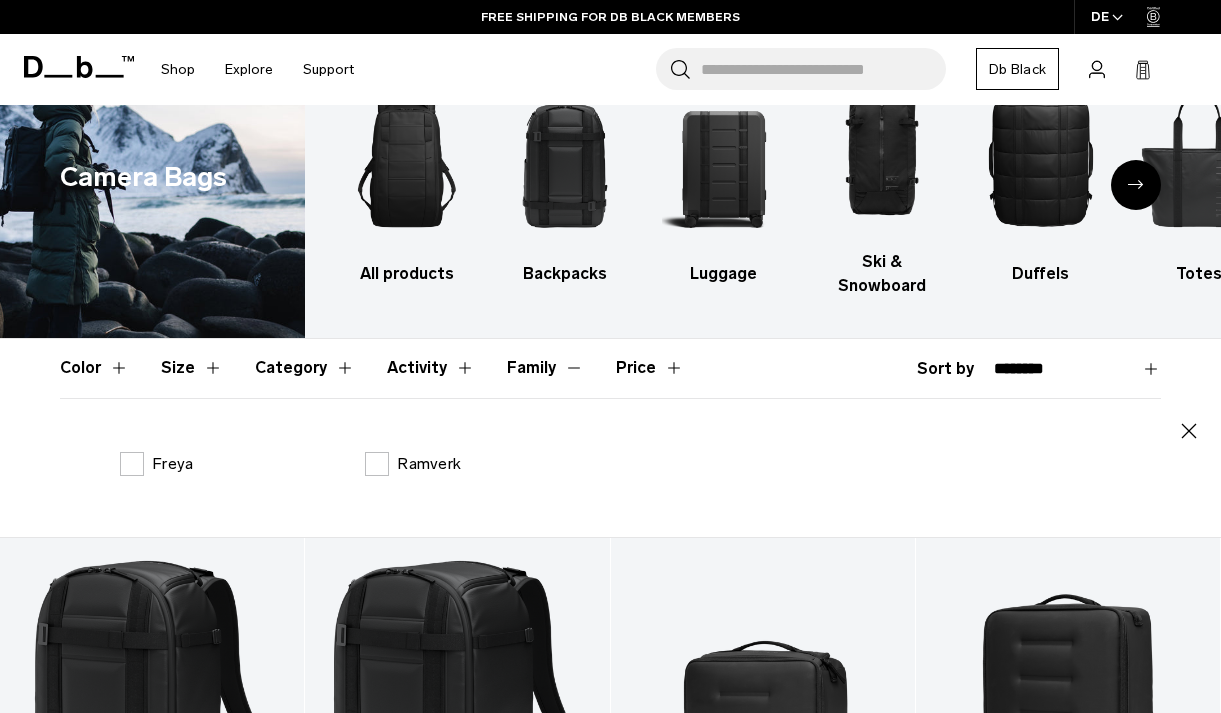 click on "Activity" at bounding box center [431, 368] 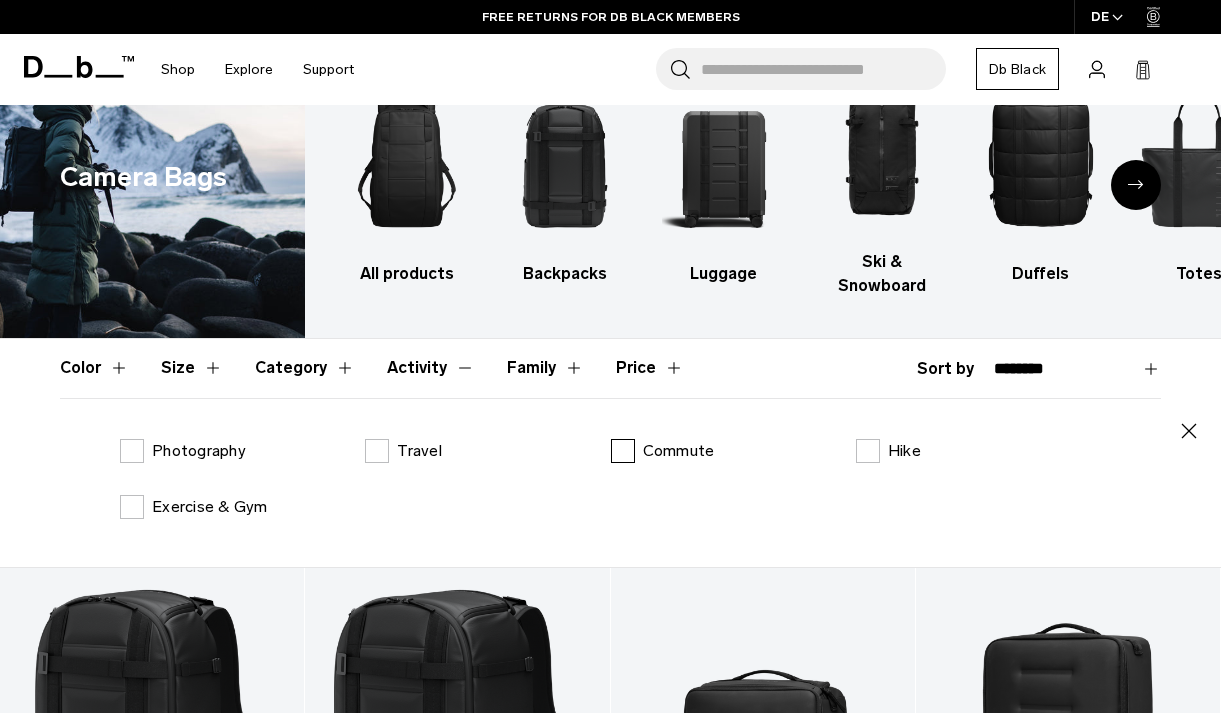 click on "Commute" at bounding box center [663, 451] 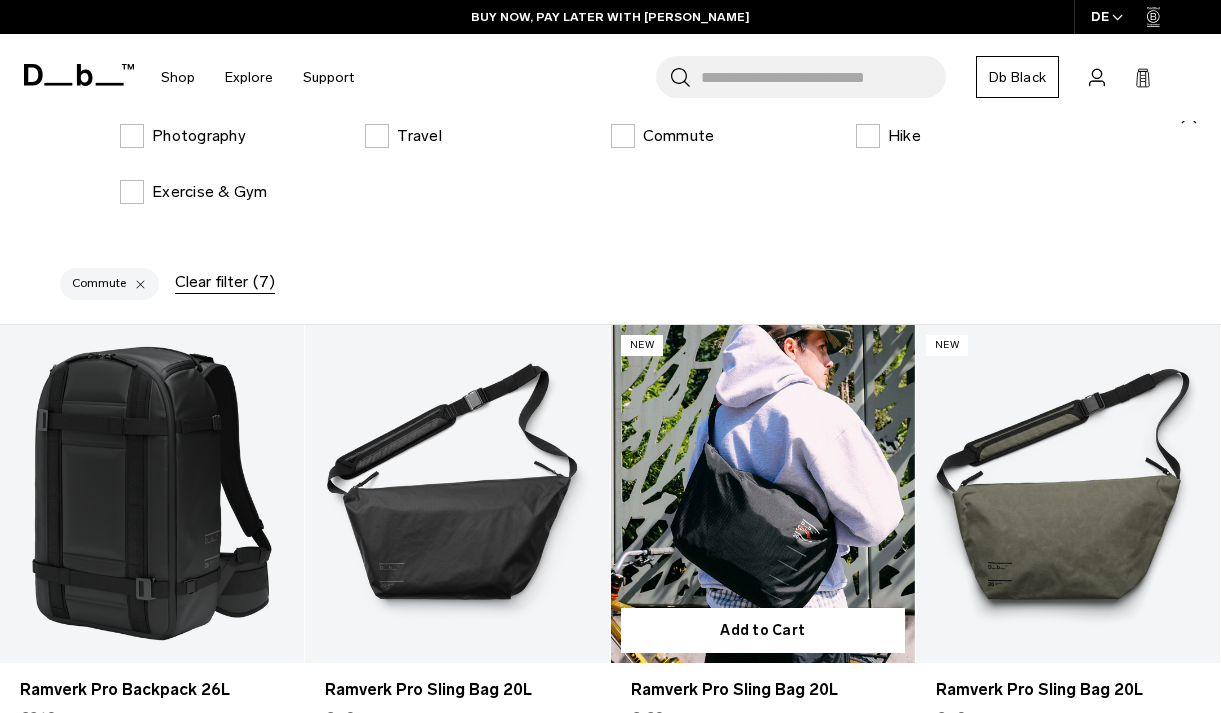 scroll, scrollTop: 430, scrollLeft: 0, axis: vertical 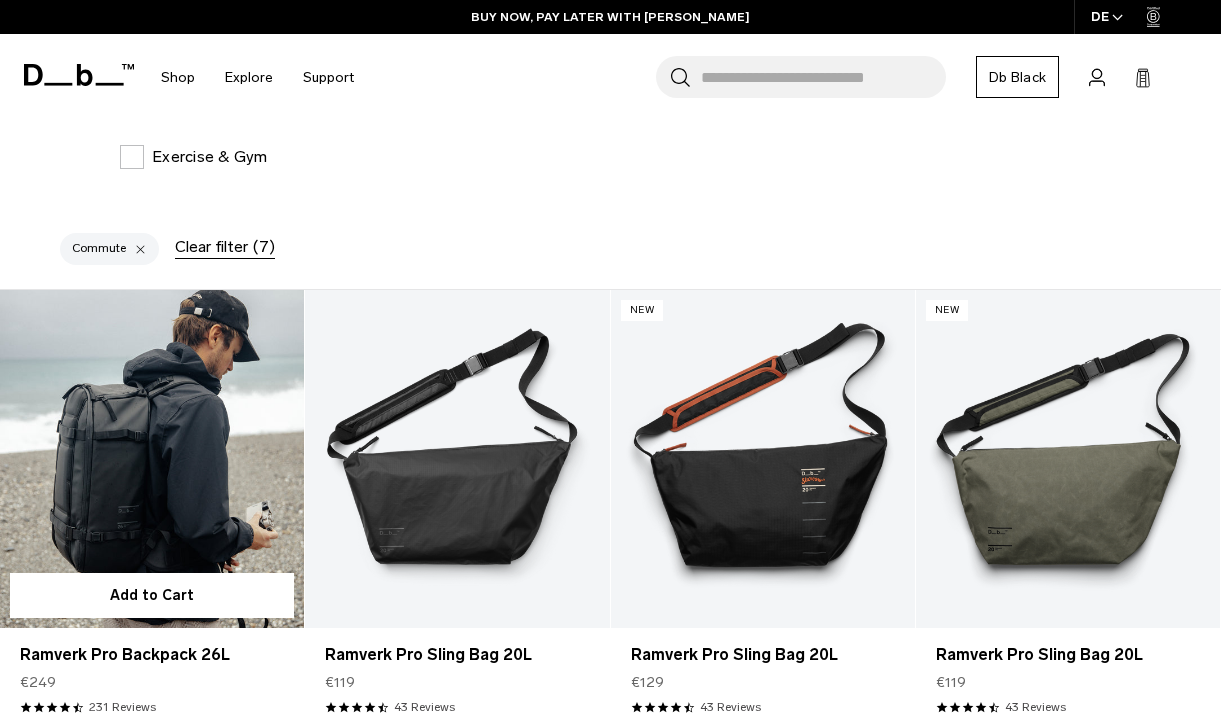 click at bounding box center [152, 459] 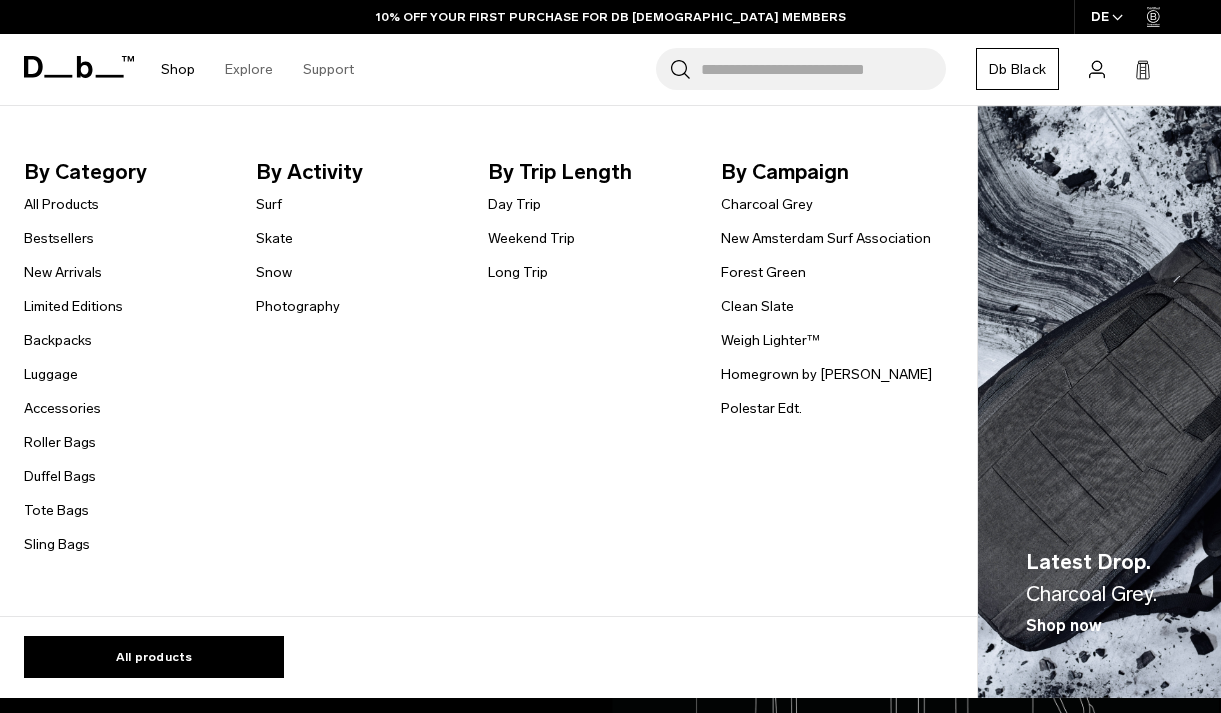 scroll, scrollTop: 655, scrollLeft: 0, axis: vertical 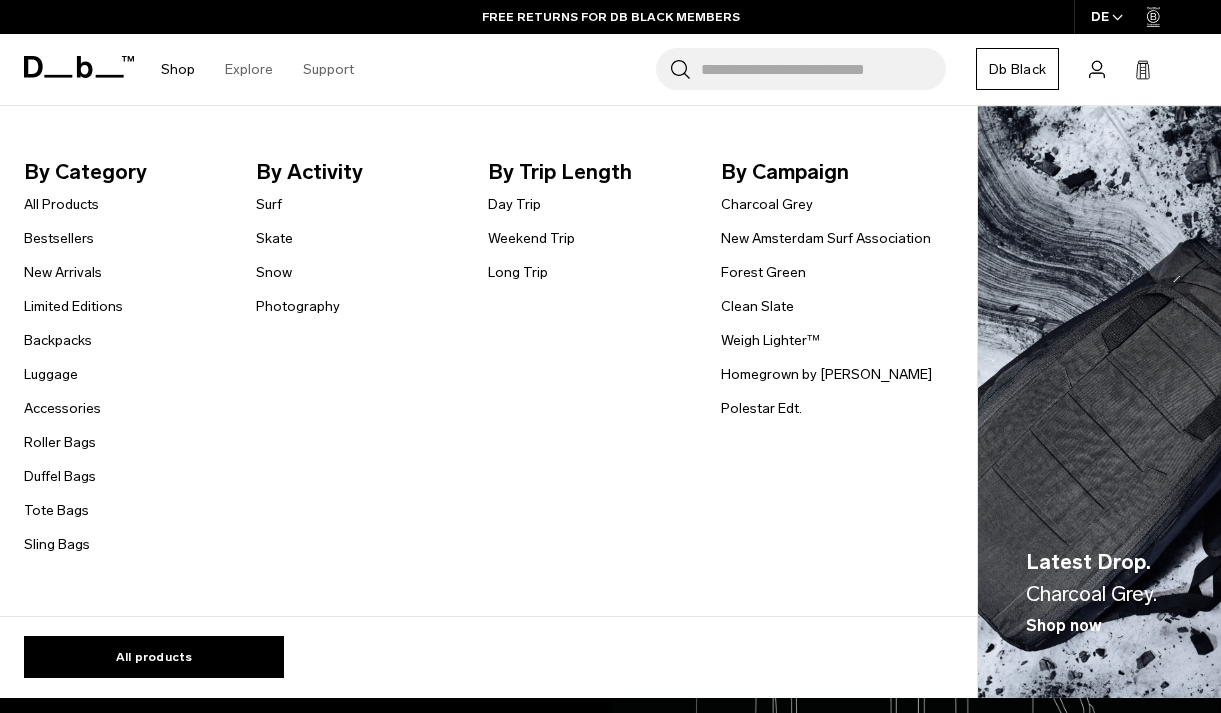 click on "All Products
Bestsellers
New Arrivals
Limited Editions
Backpacks
[GEOGRAPHIC_DATA]" at bounding box center (73, 374) 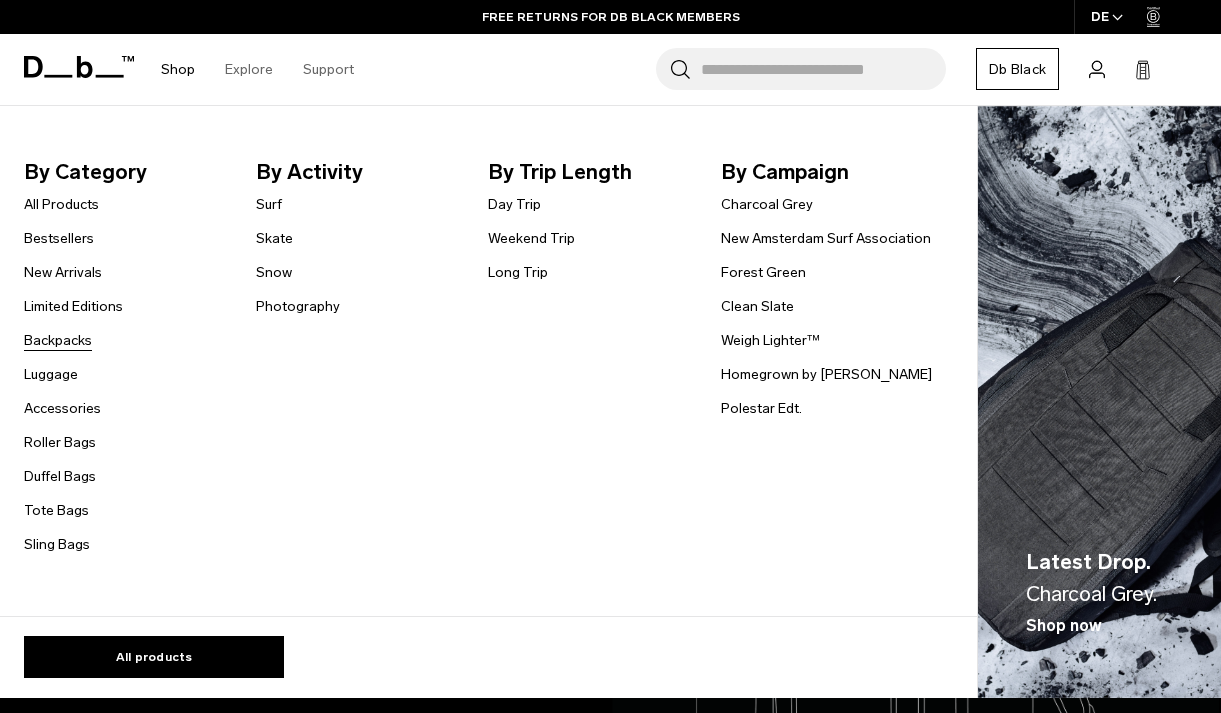 click on "Backpacks" at bounding box center [58, 340] 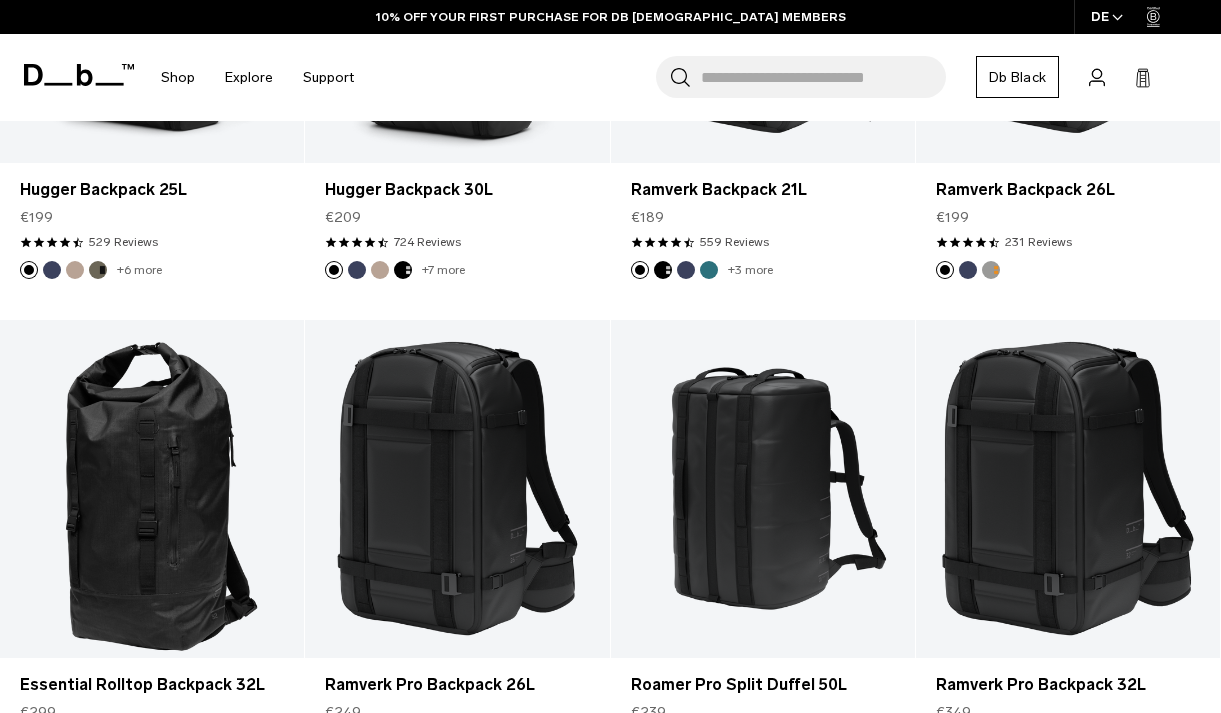 scroll, scrollTop: 683, scrollLeft: 0, axis: vertical 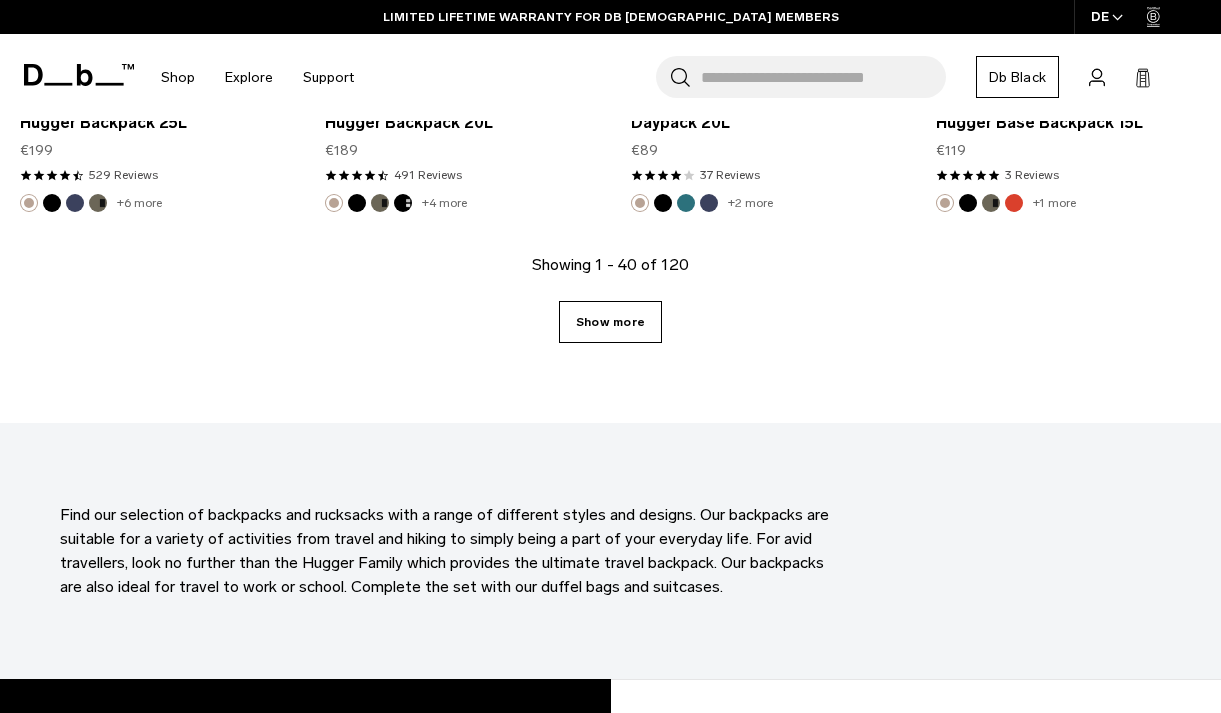 click on "Show more" at bounding box center [610, 322] 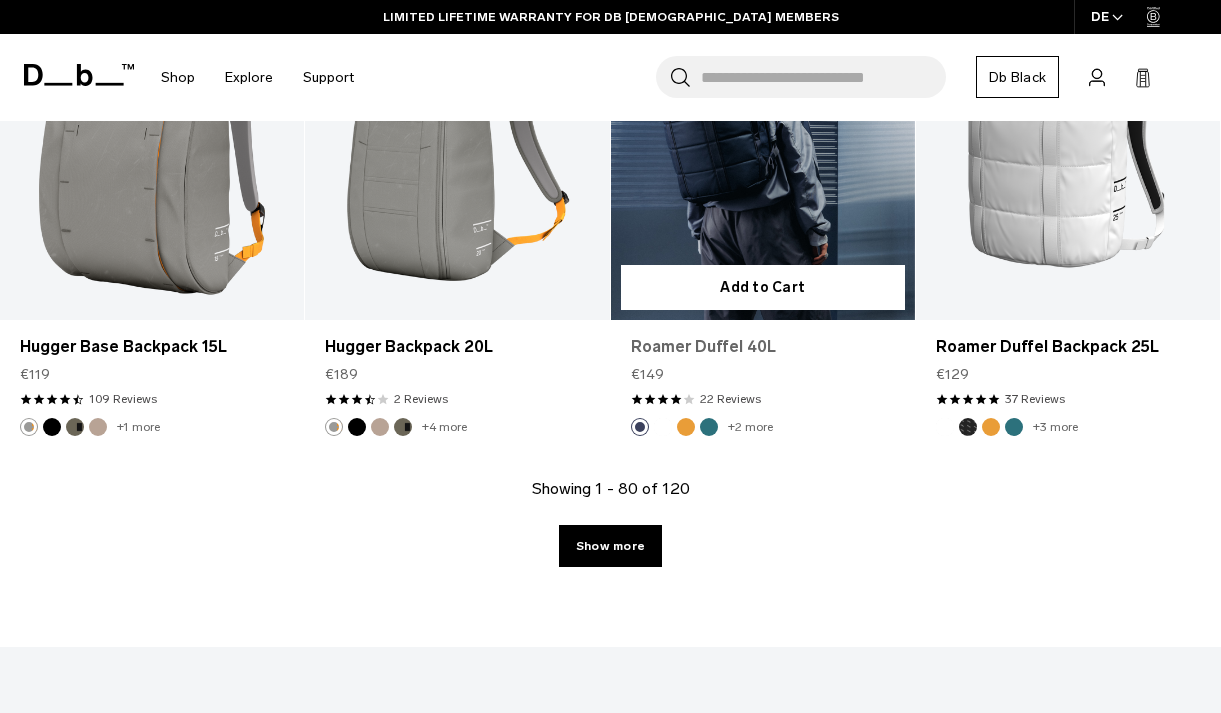 scroll, scrollTop: 9949, scrollLeft: 0, axis: vertical 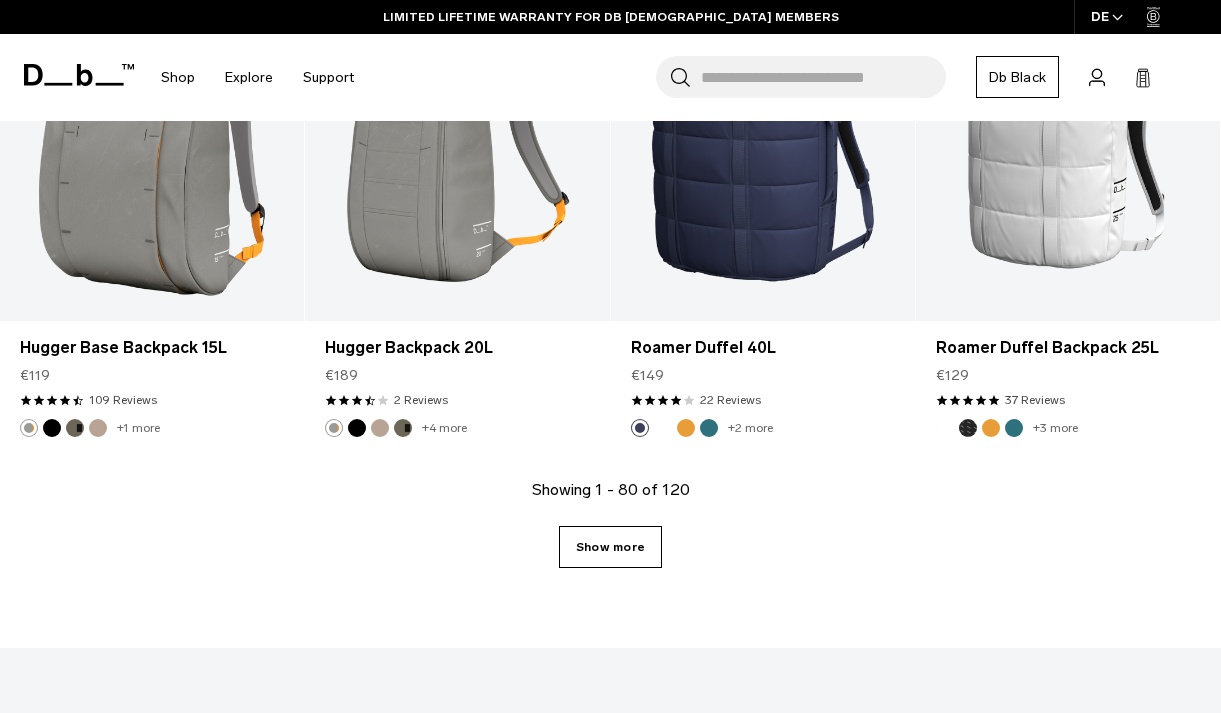 click on "Show more" at bounding box center (610, 547) 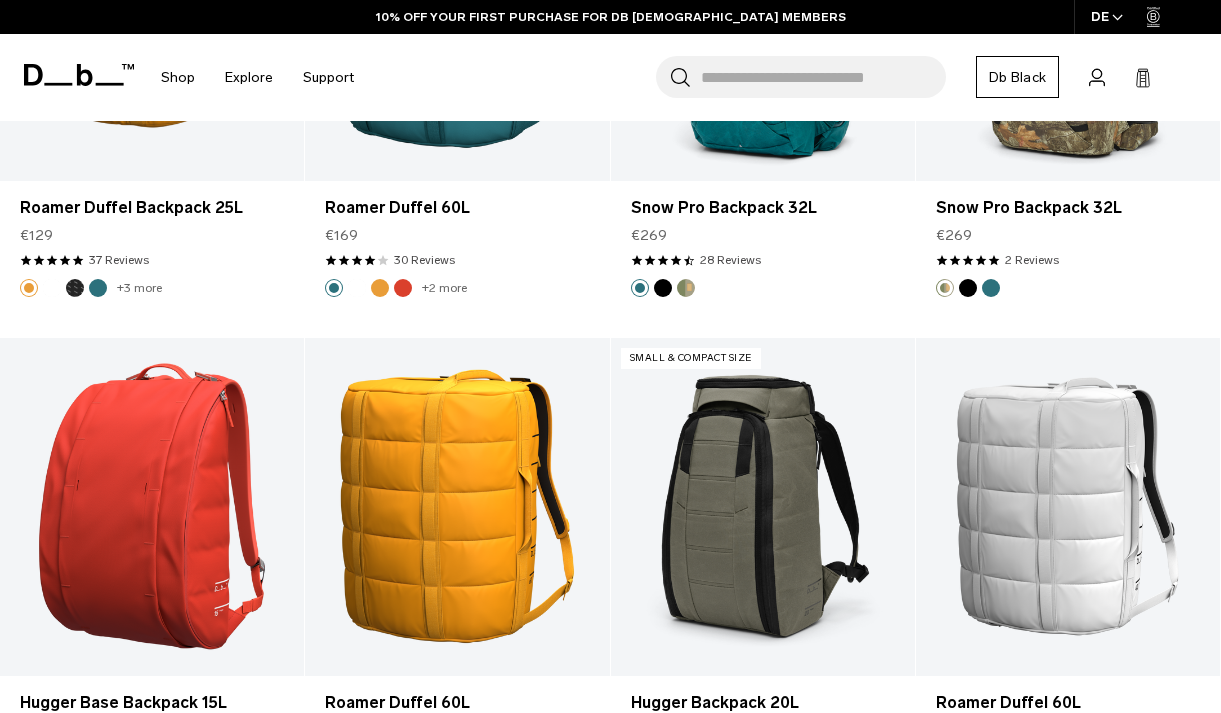 scroll, scrollTop: 11761, scrollLeft: 0, axis: vertical 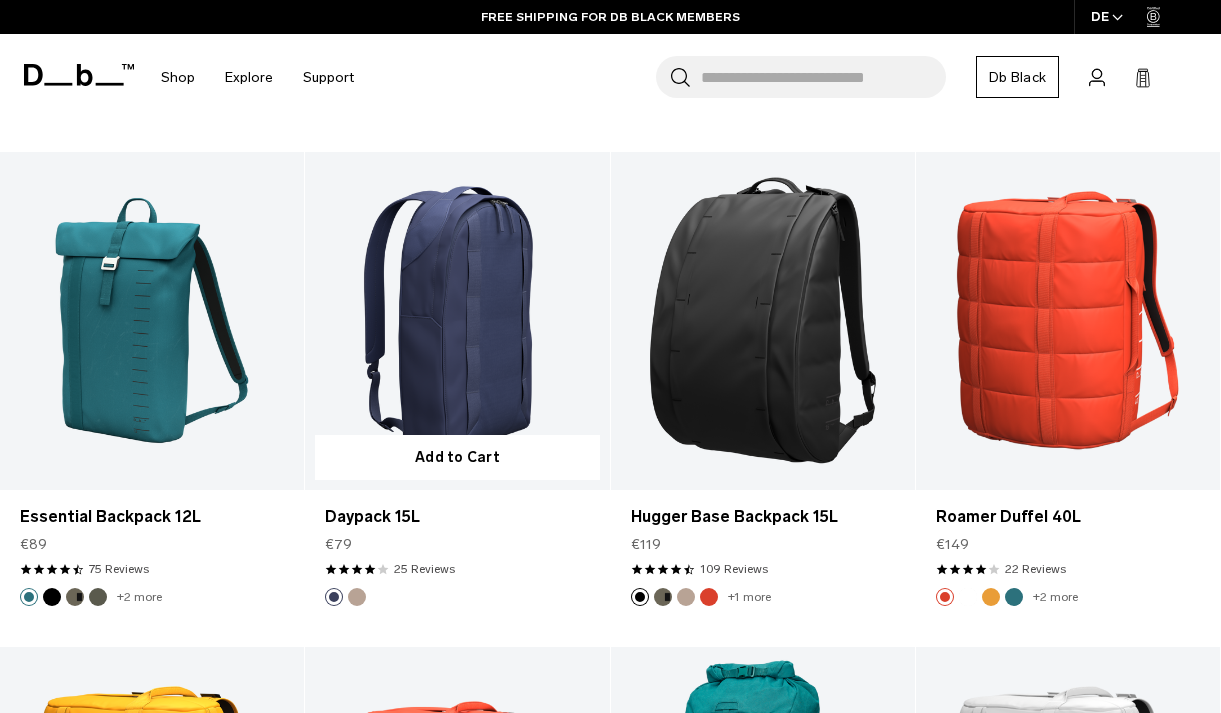 click at bounding box center (457, 321) 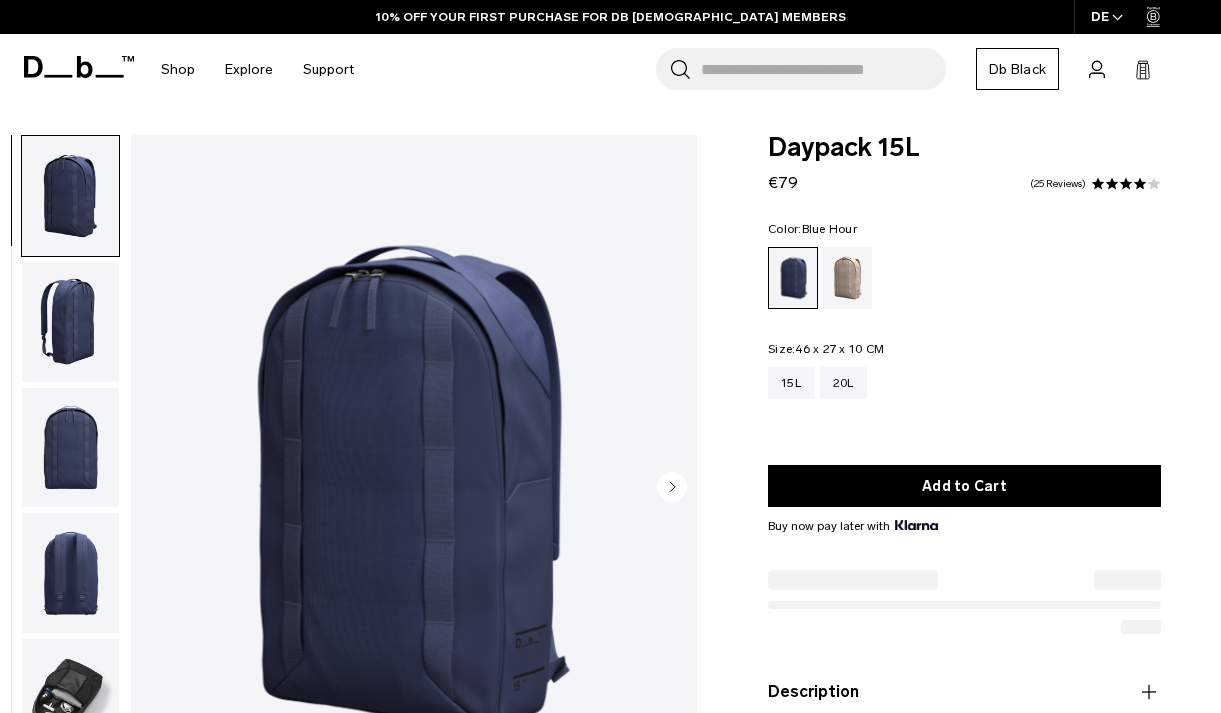 scroll, scrollTop: 0, scrollLeft: 0, axis: both 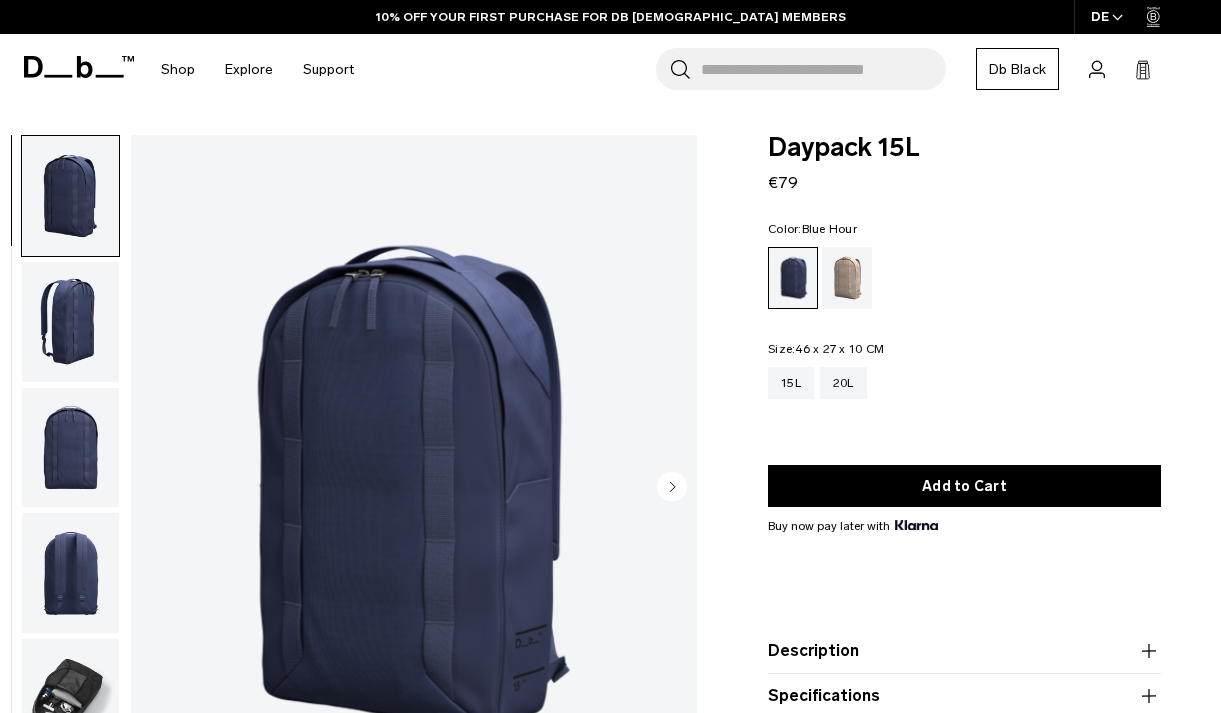 click on "Color:
Blue Hour
Out of stock" at bounding box center (964, 266) 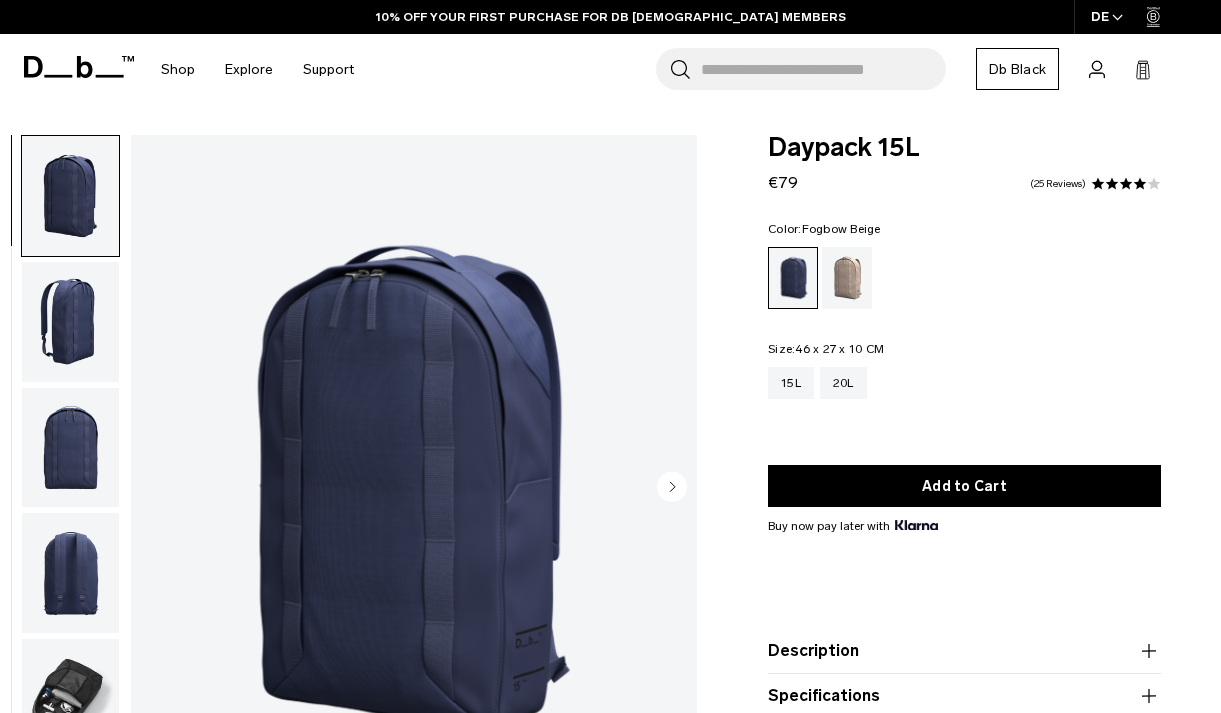 click at bounding box center [847, 278] 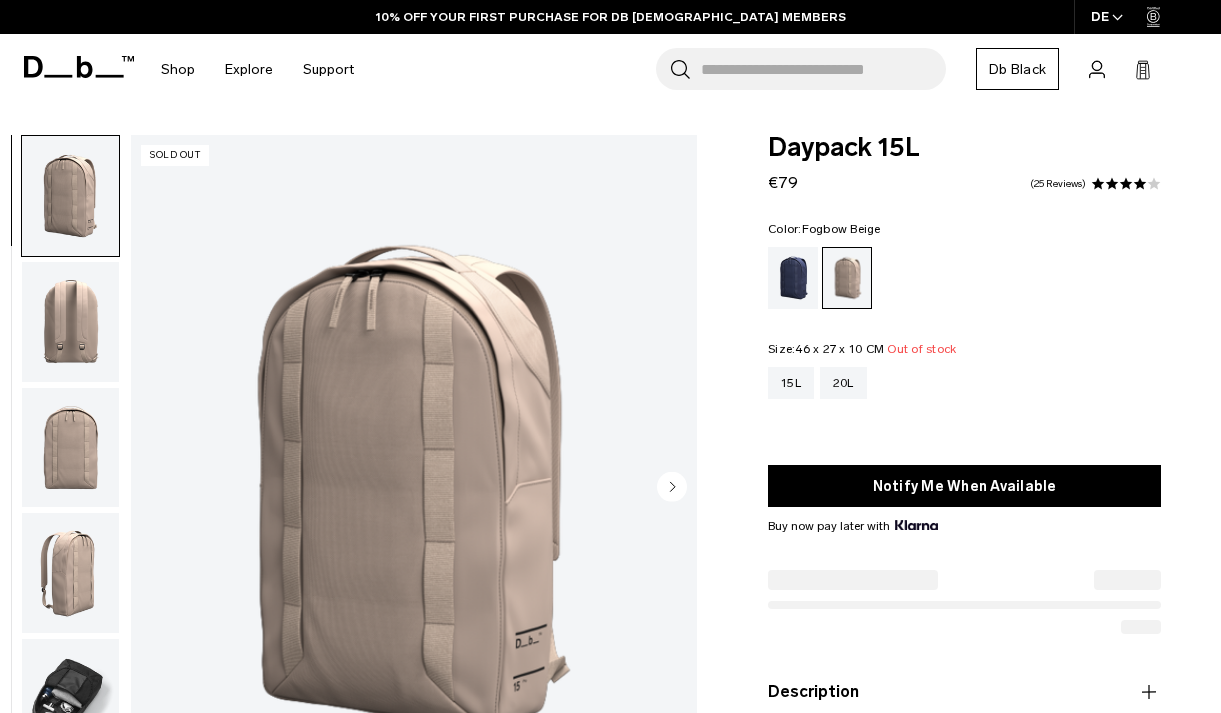 scroll, scrollTop: 0, scrollLeft: 0, axis: both 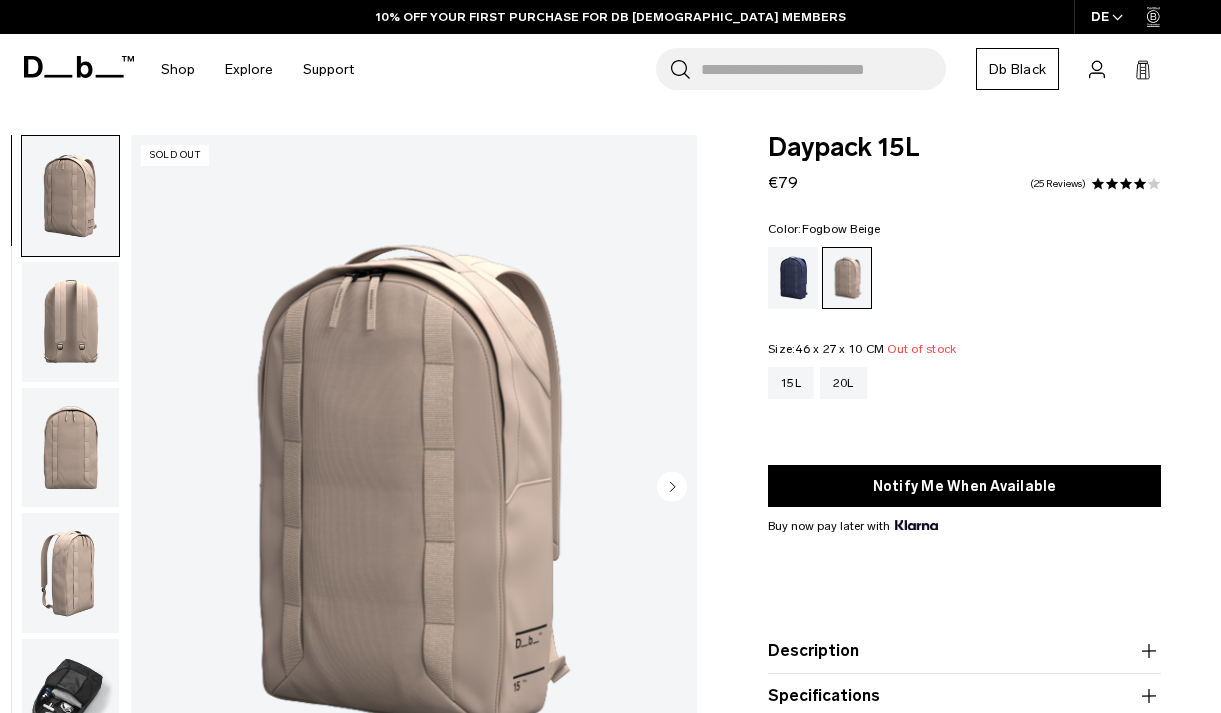 click 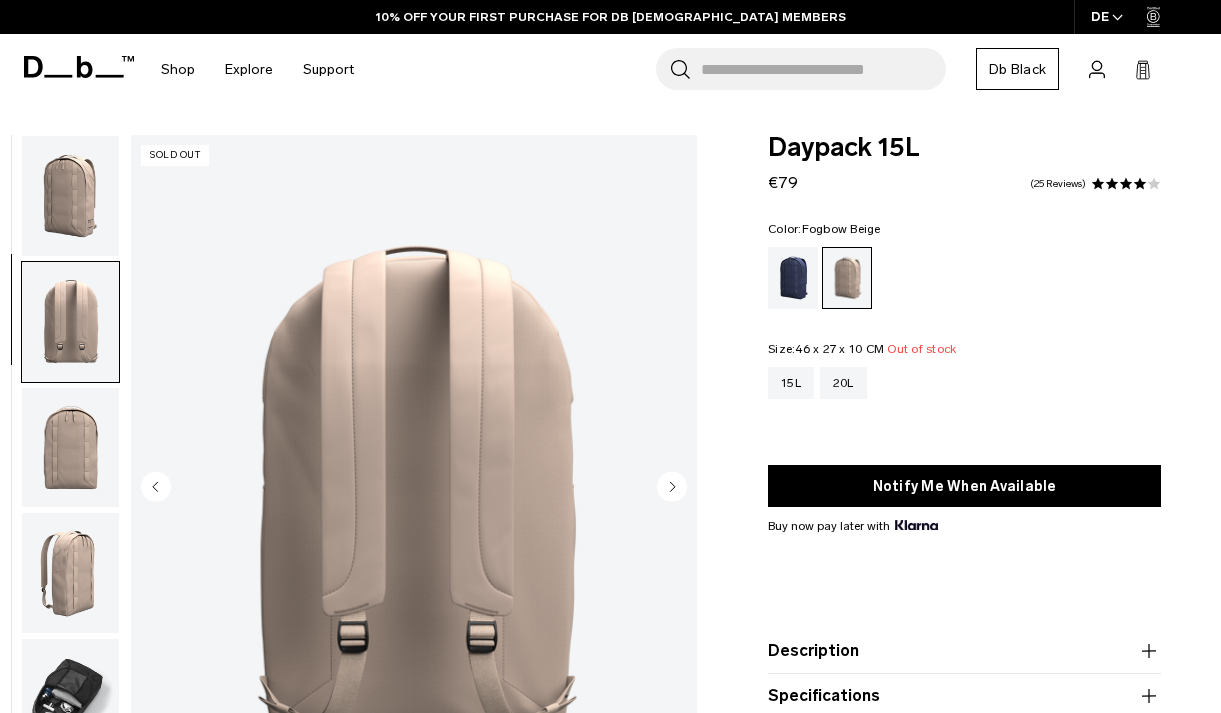 scroll, scrollTop: 0, scrollLeft: 0, axis: both 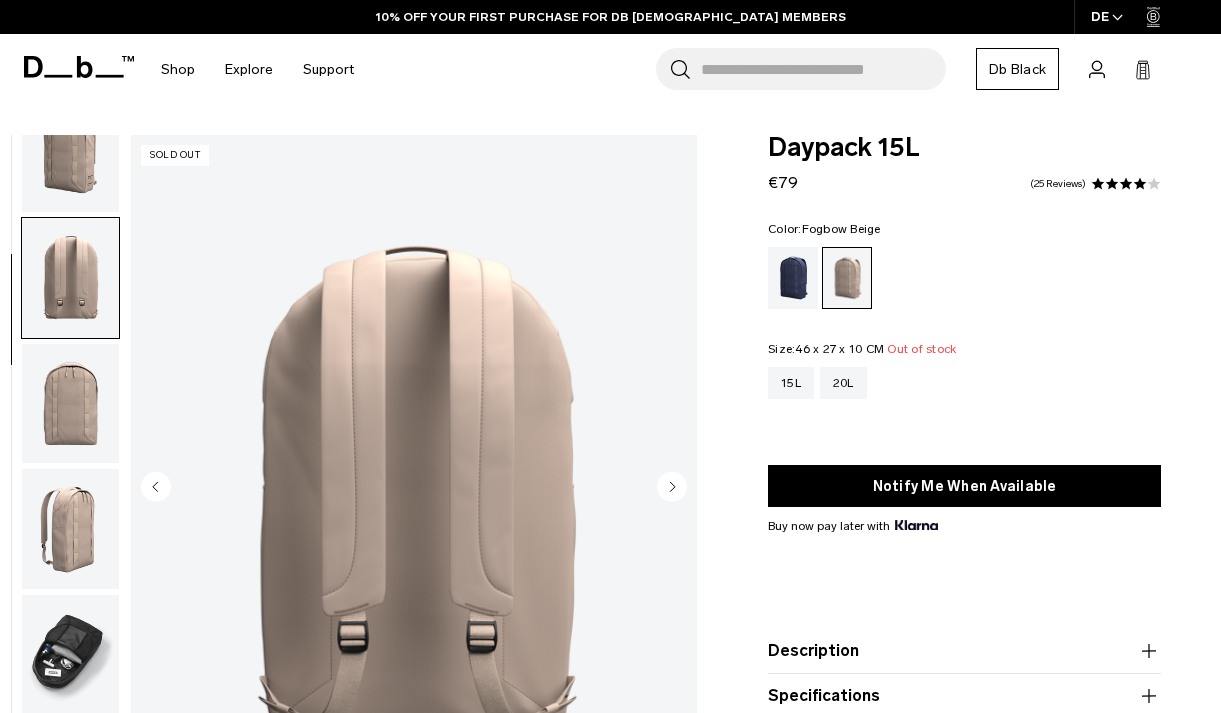 click 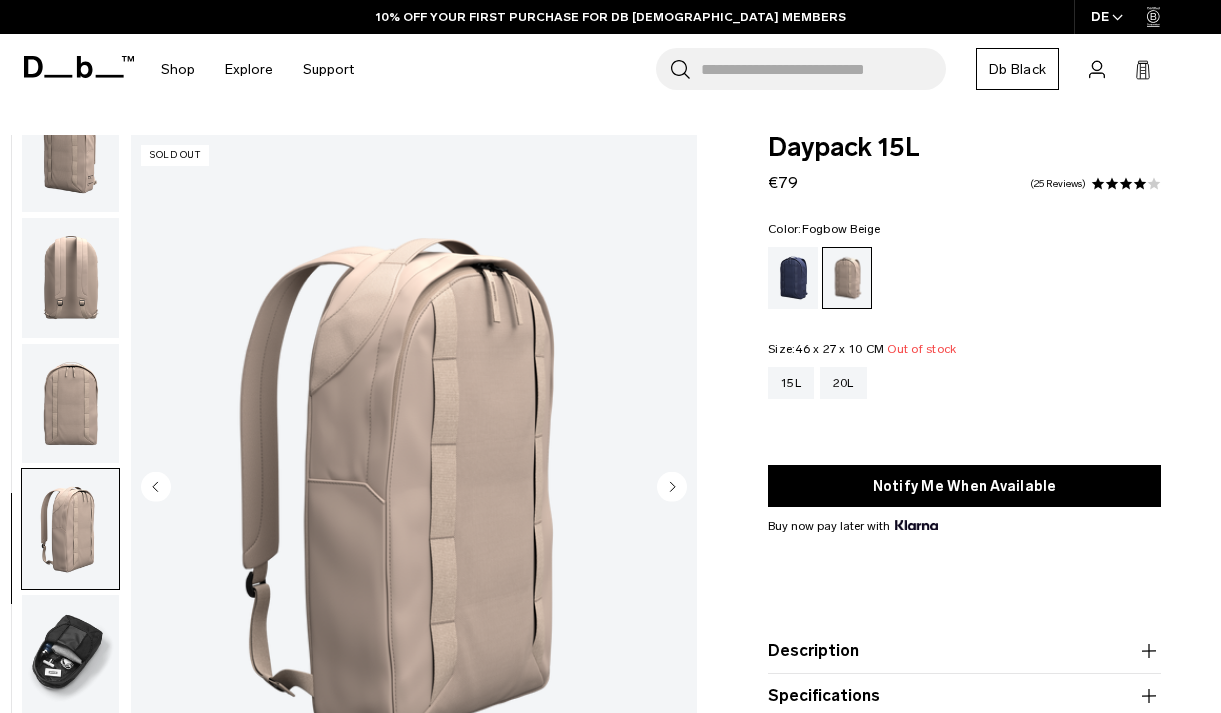 click 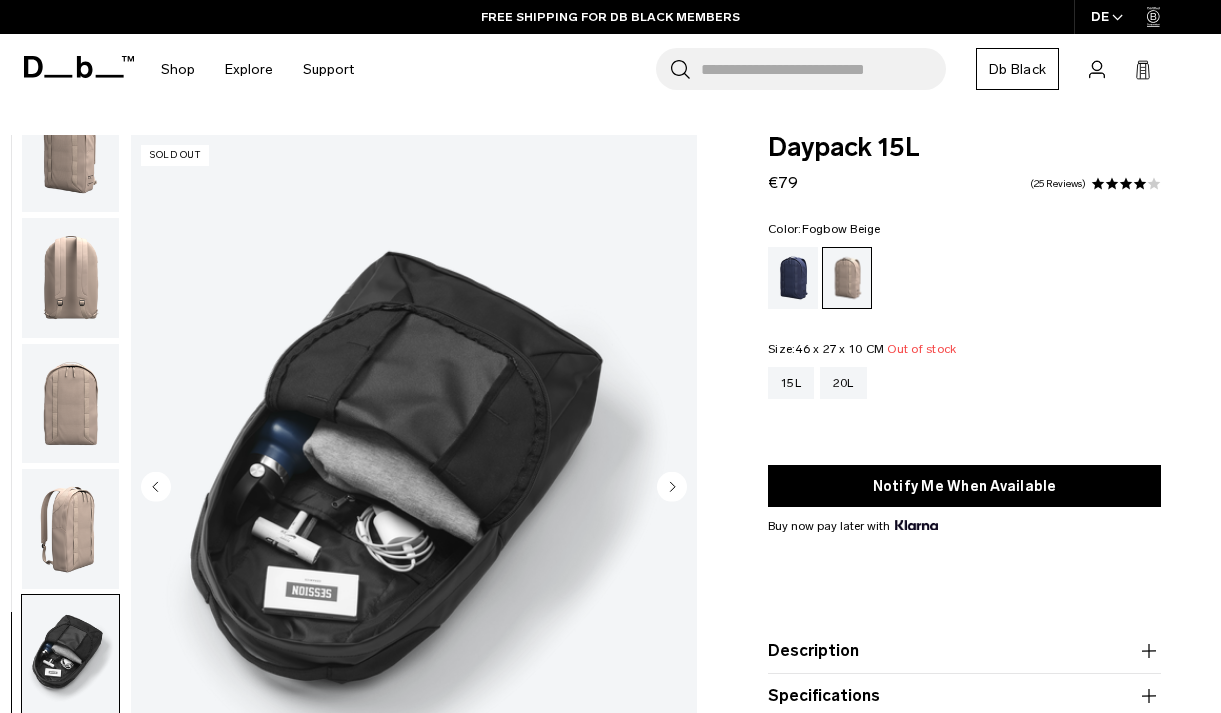click 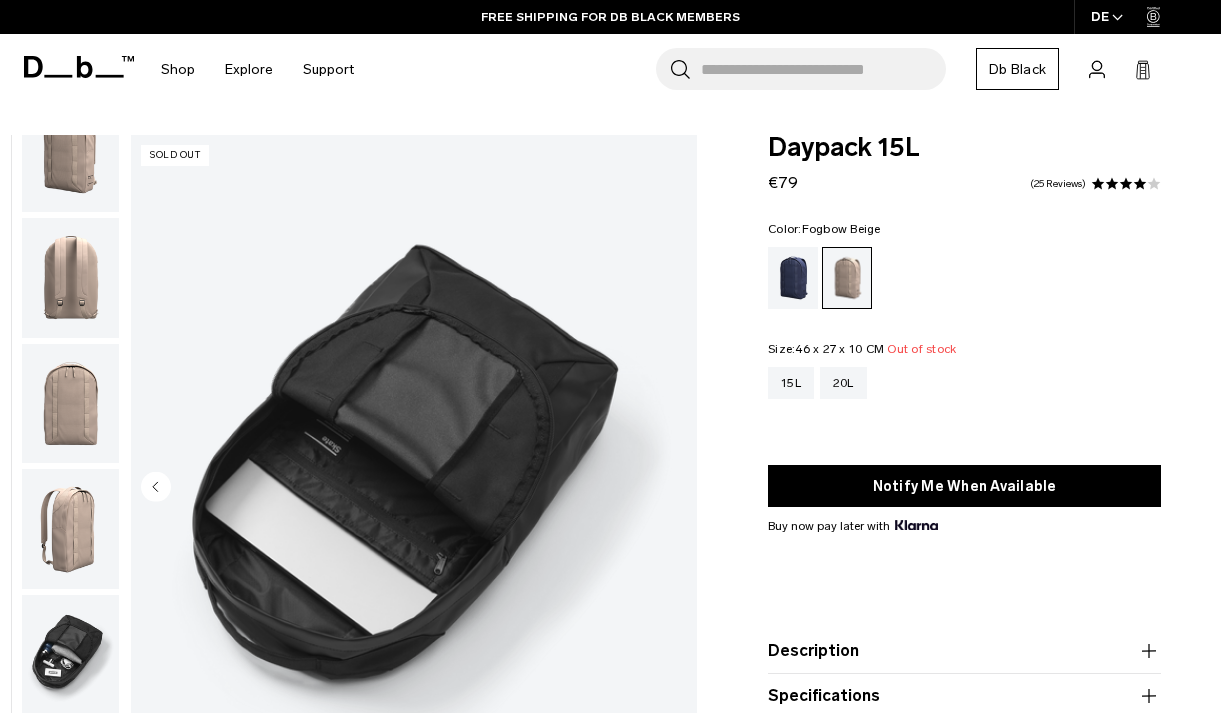 click at bounding box center (414, 488) 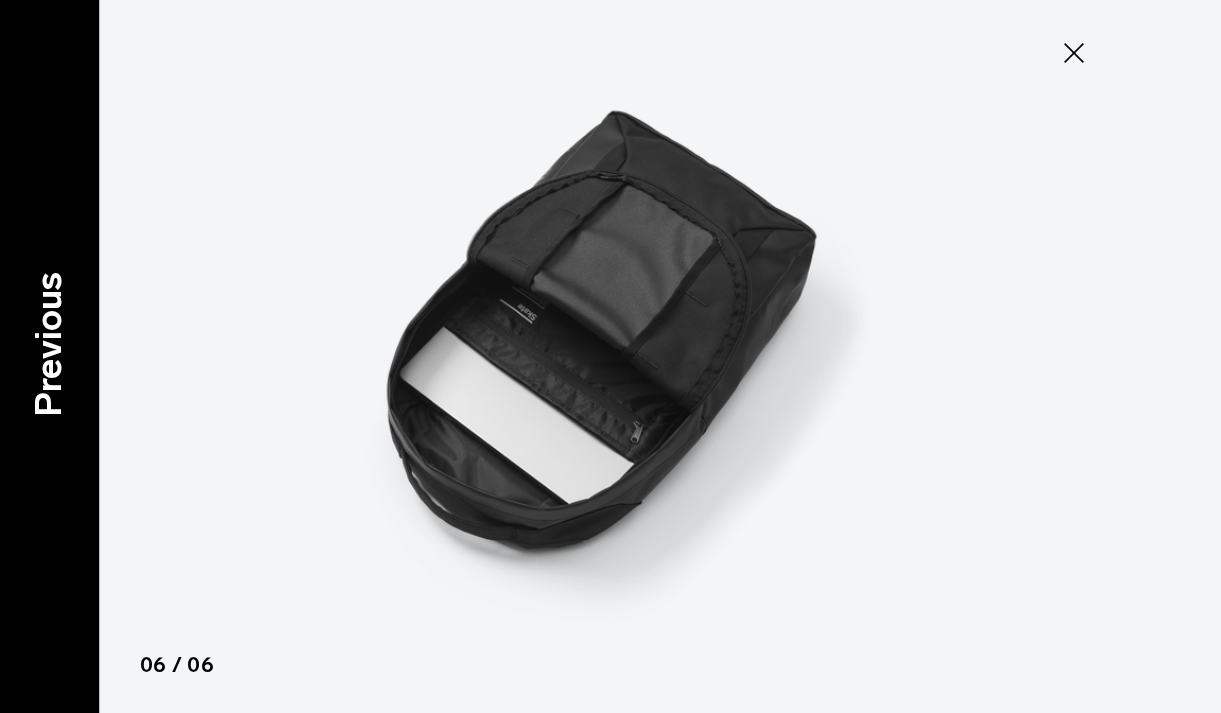 click on "Previous" at bounding box center (49, 344) 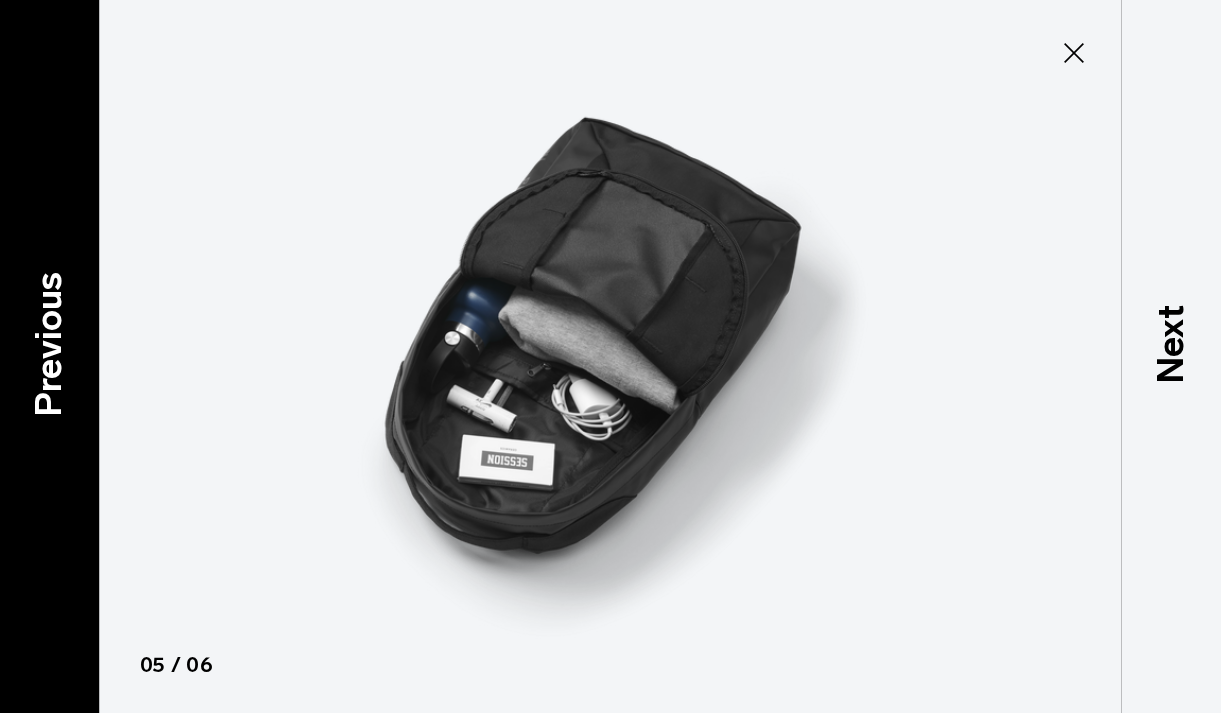 click on "Previous" at bounding box center [49, 344] 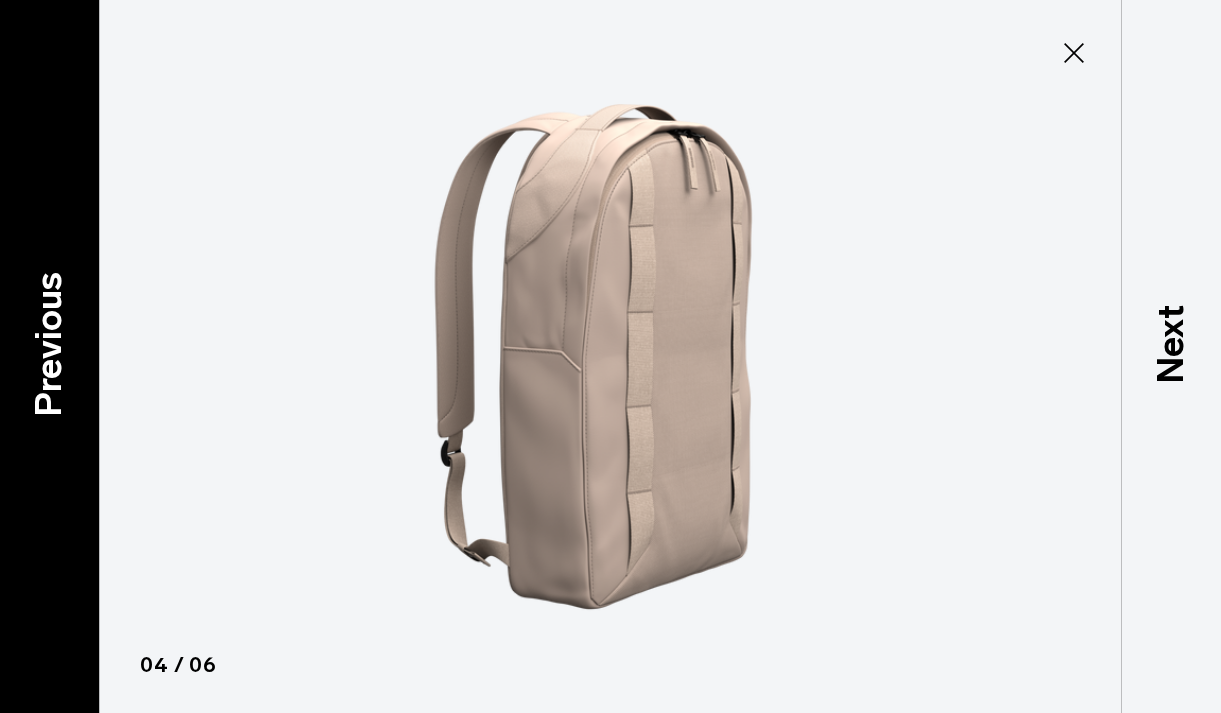 click on "Previous" at bounding box center [49, 344] 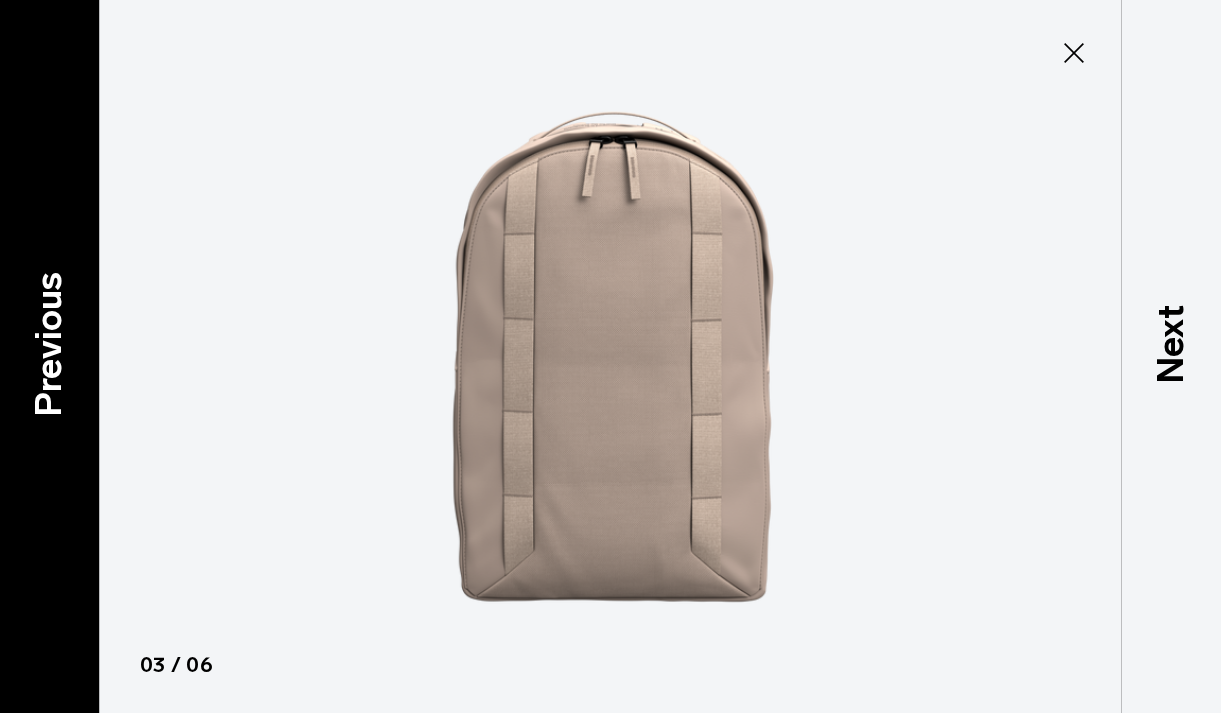 click on "Previous" at bounding box center [49, 344] 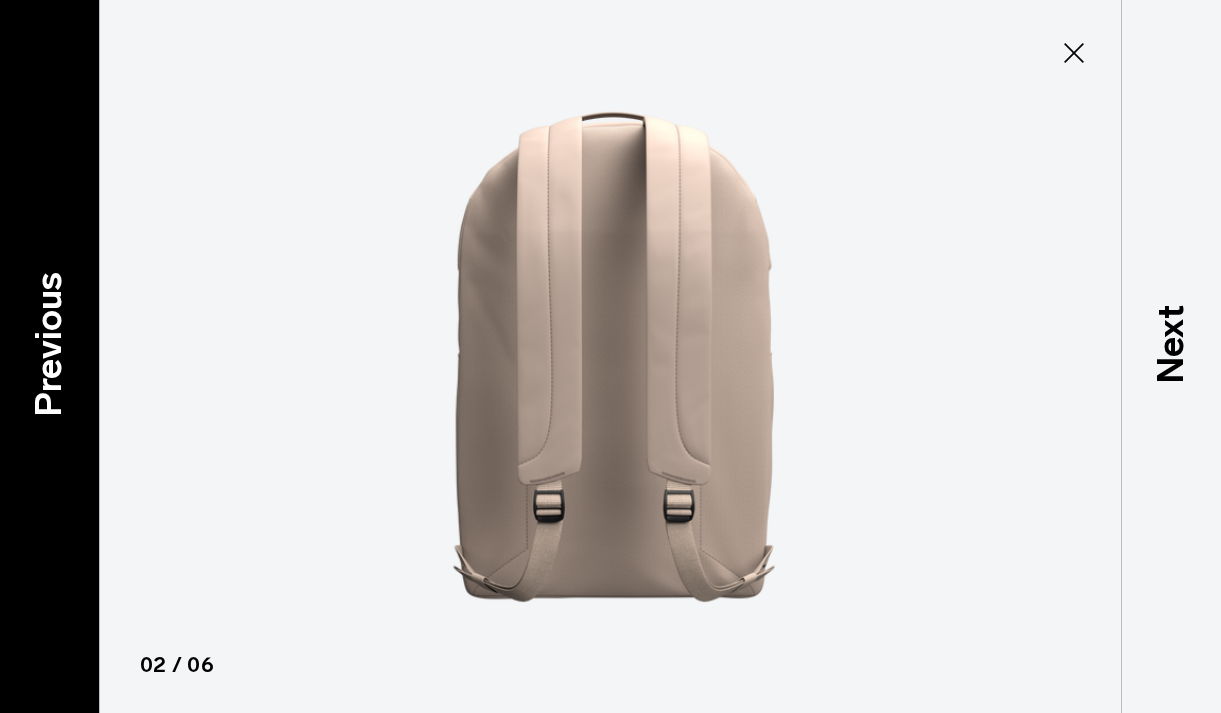 click on "Previous" at bounding box center (49, 344) 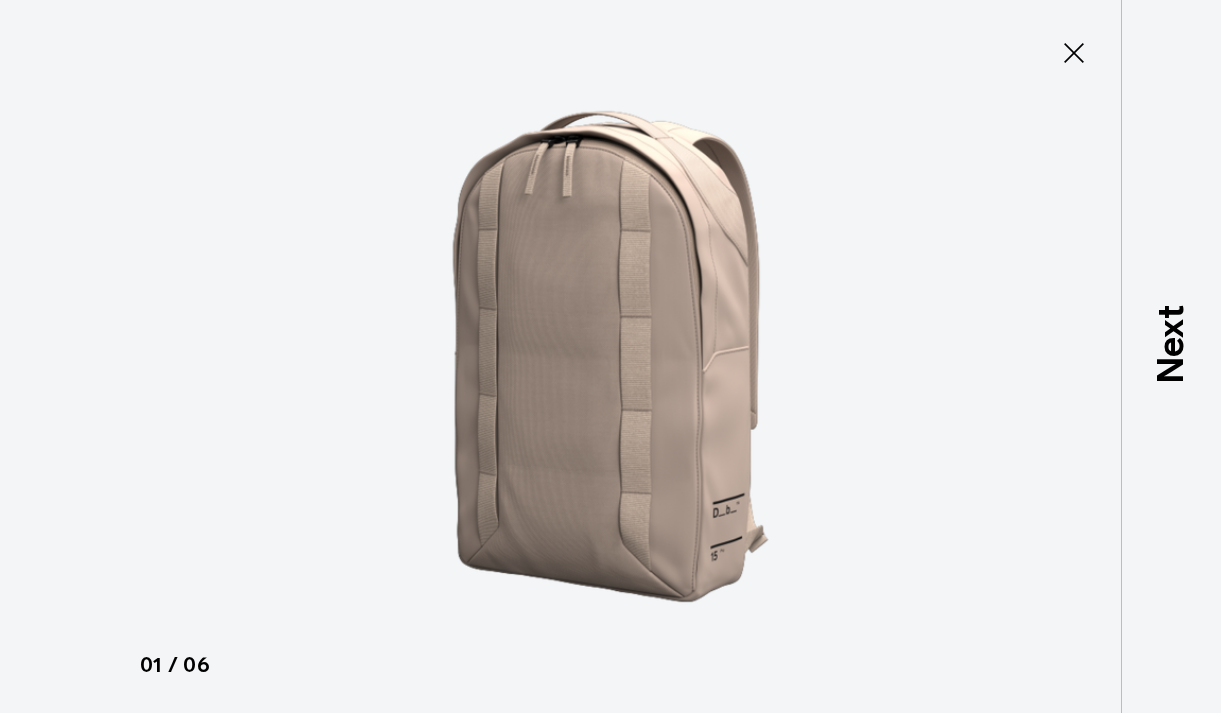 click at bounding box center [610, 356] 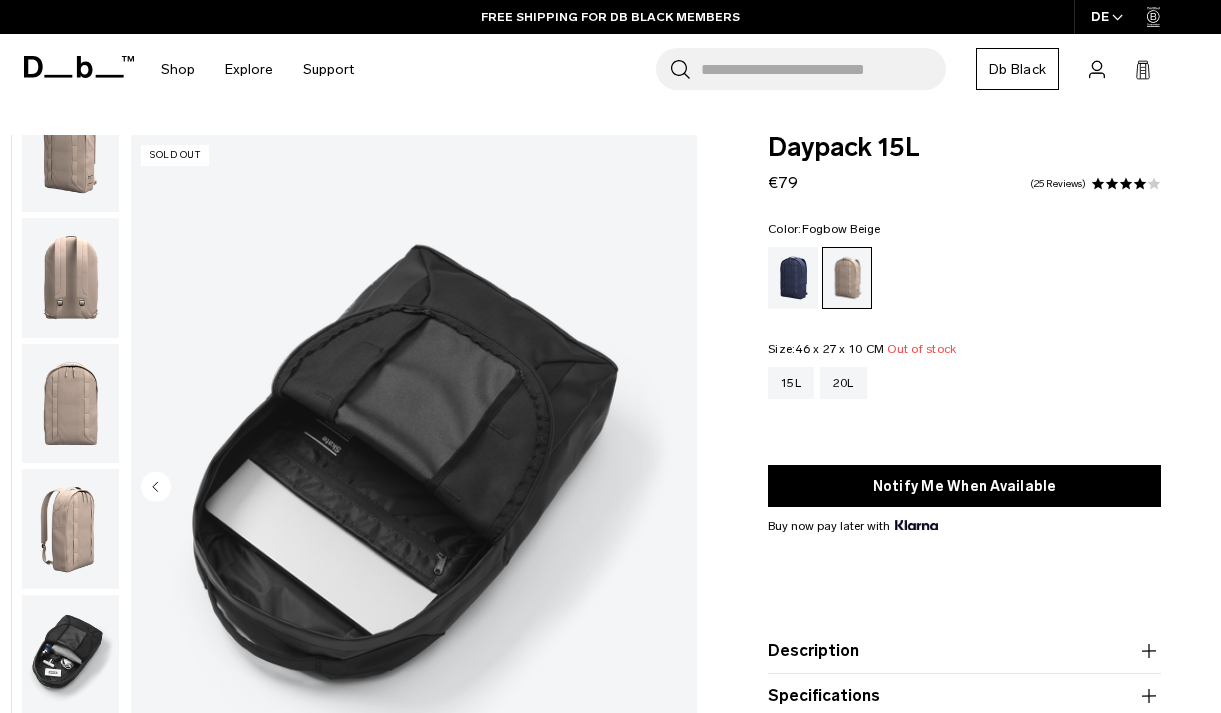click on "Search for Bags, Luggage..." at bounding box center [823, 69] 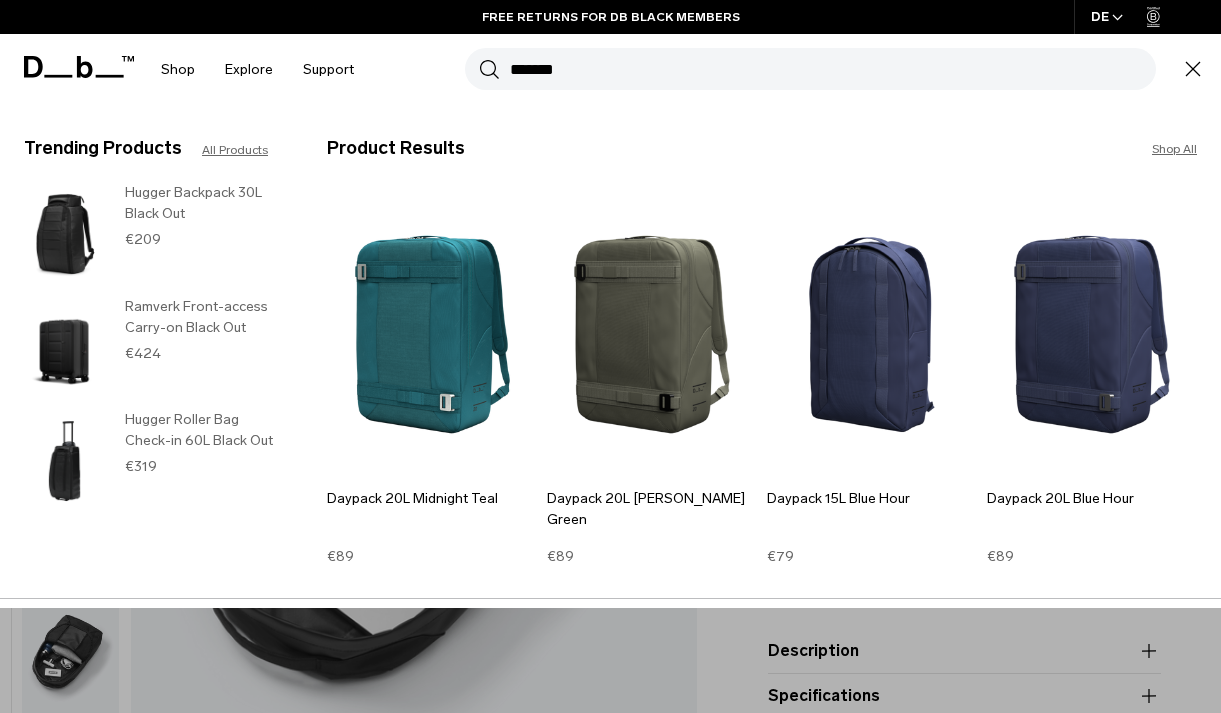 type on "*******" 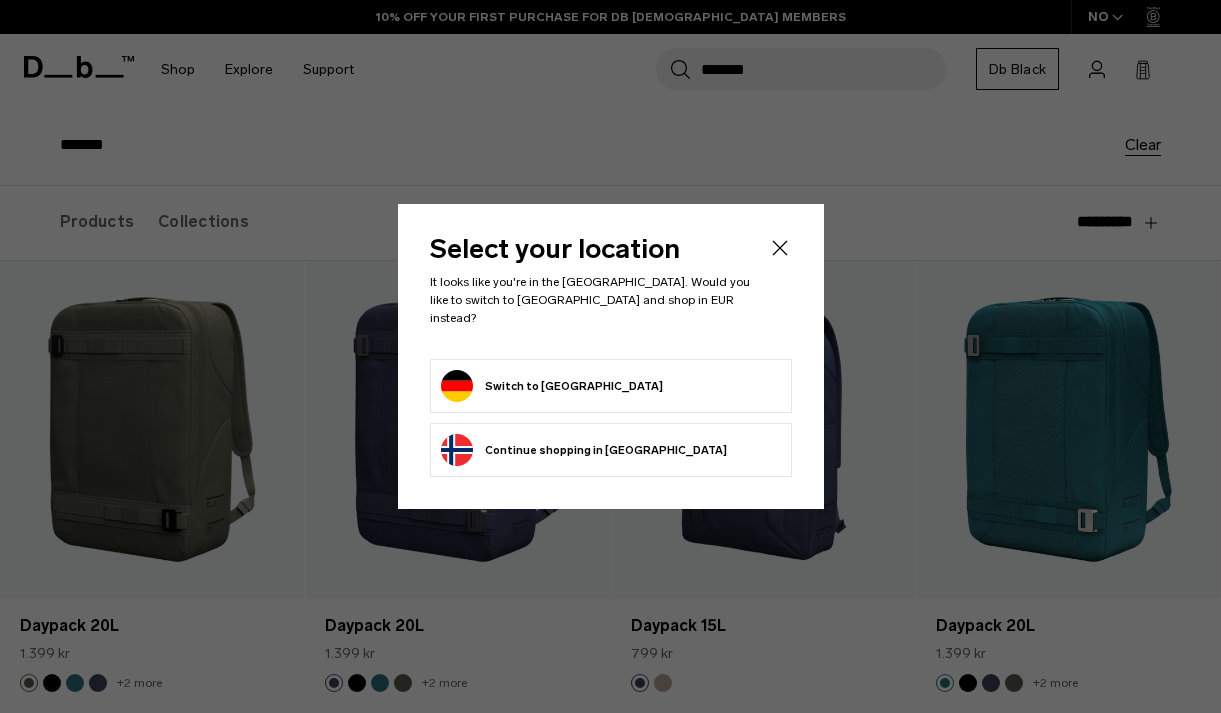 scroll, scrollTop: 161, scrollLeft: 0, axis: vertical 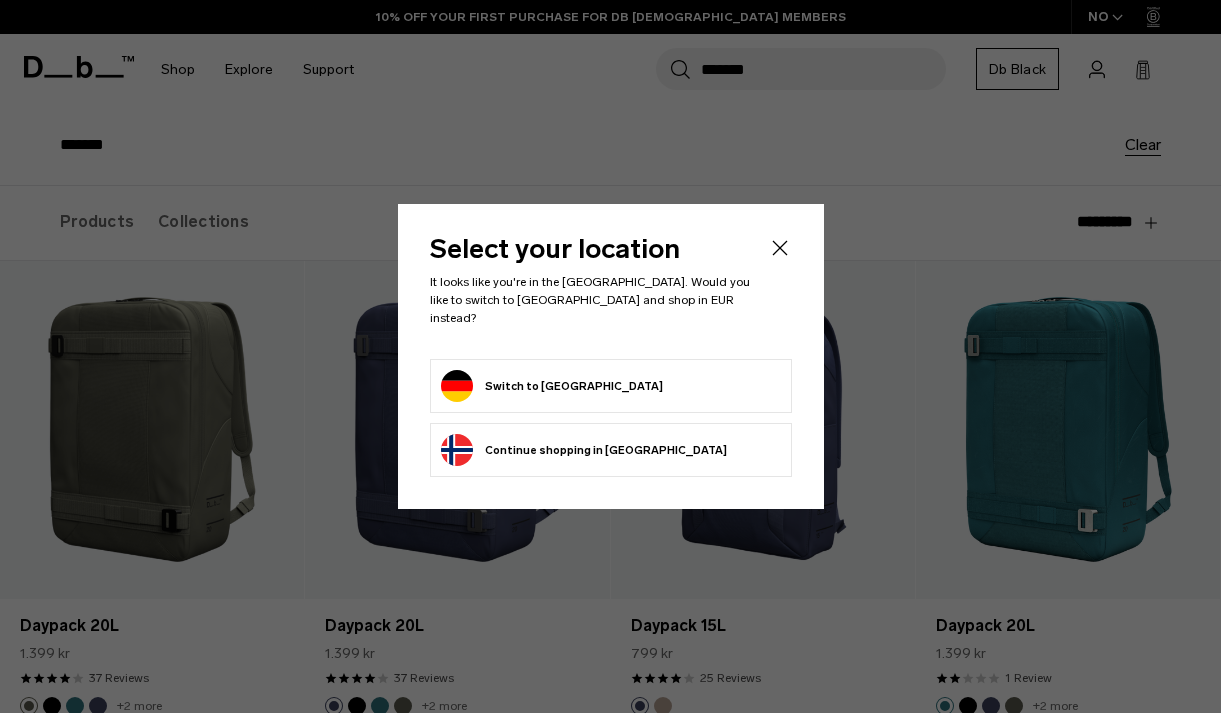 click 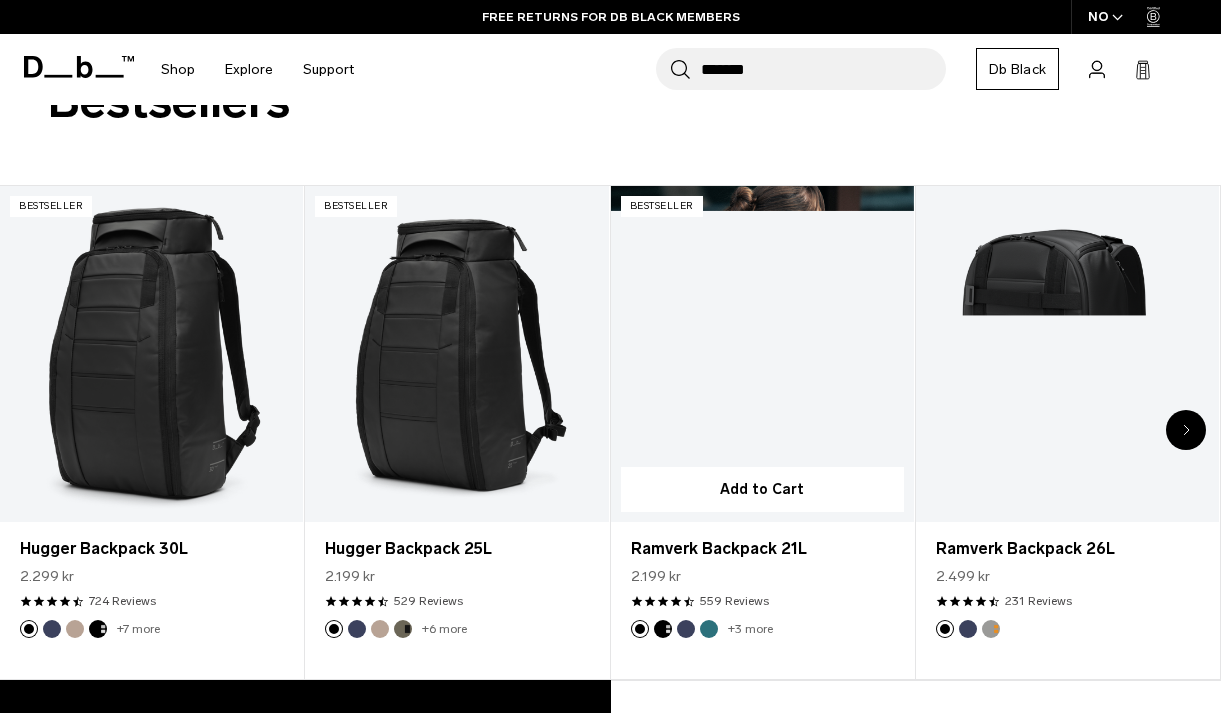 scroll, scrollTop: 3377, scrollLeft: 0, axis: vertical 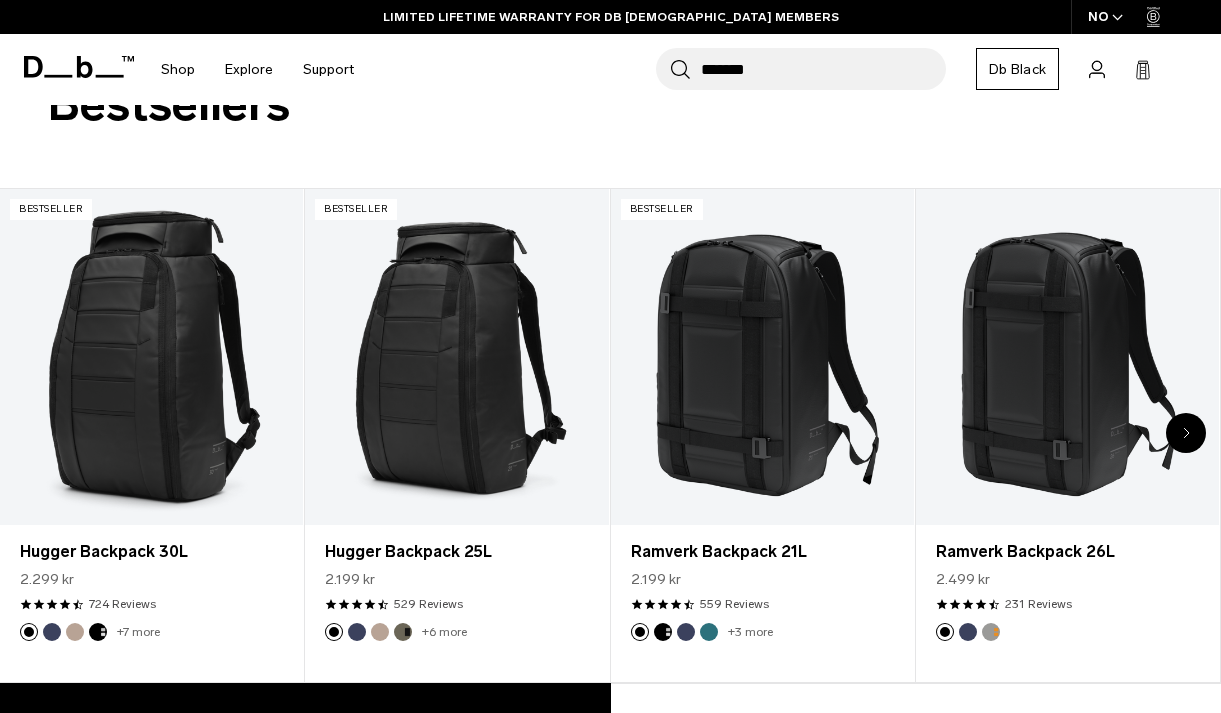 click at bounding box center [1117, 17] 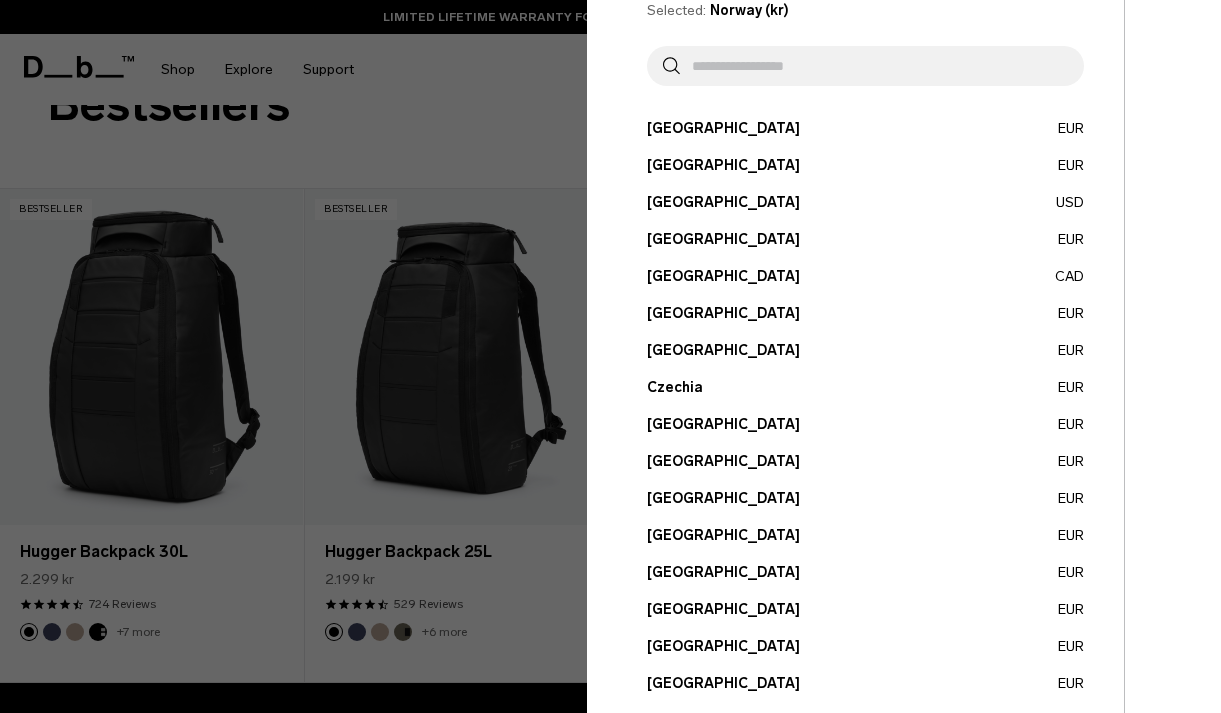 scroll, scrollTop: 95, scrollLeft: 0, axis: vertical 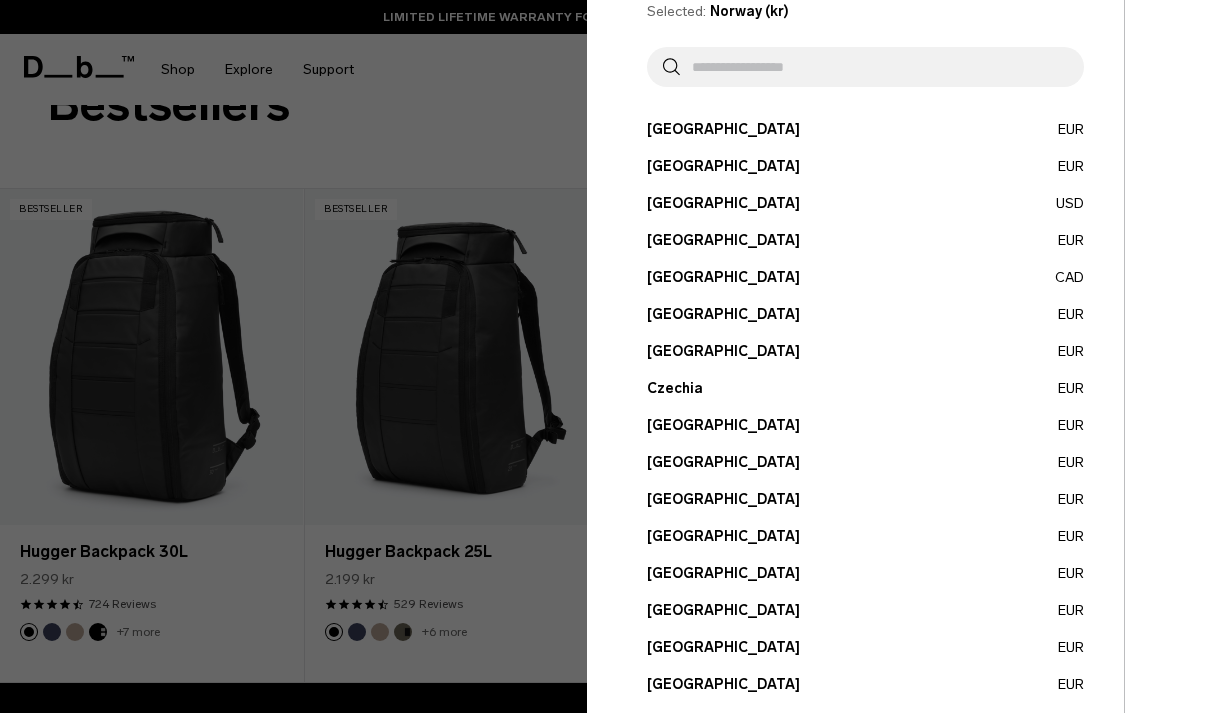 click on "Germany
EUR" at bounding box center (865, 573) 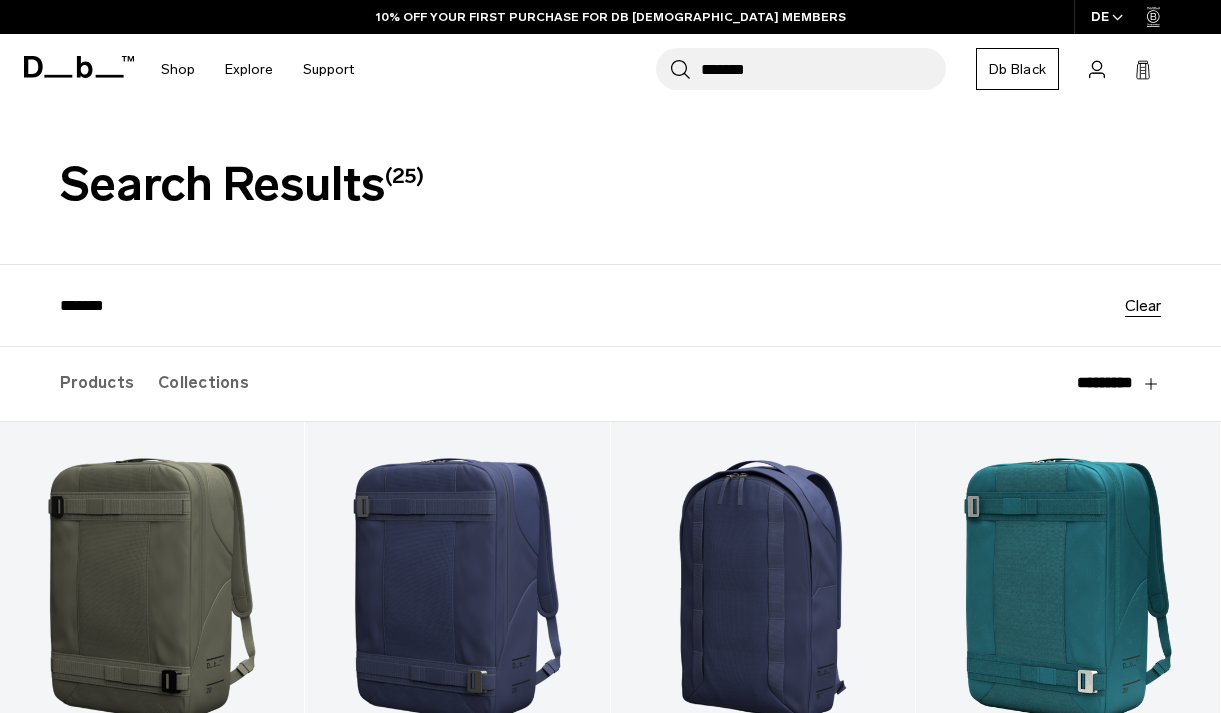 scroll, scrollTop: 0, scrollLeft: 0, axis: both 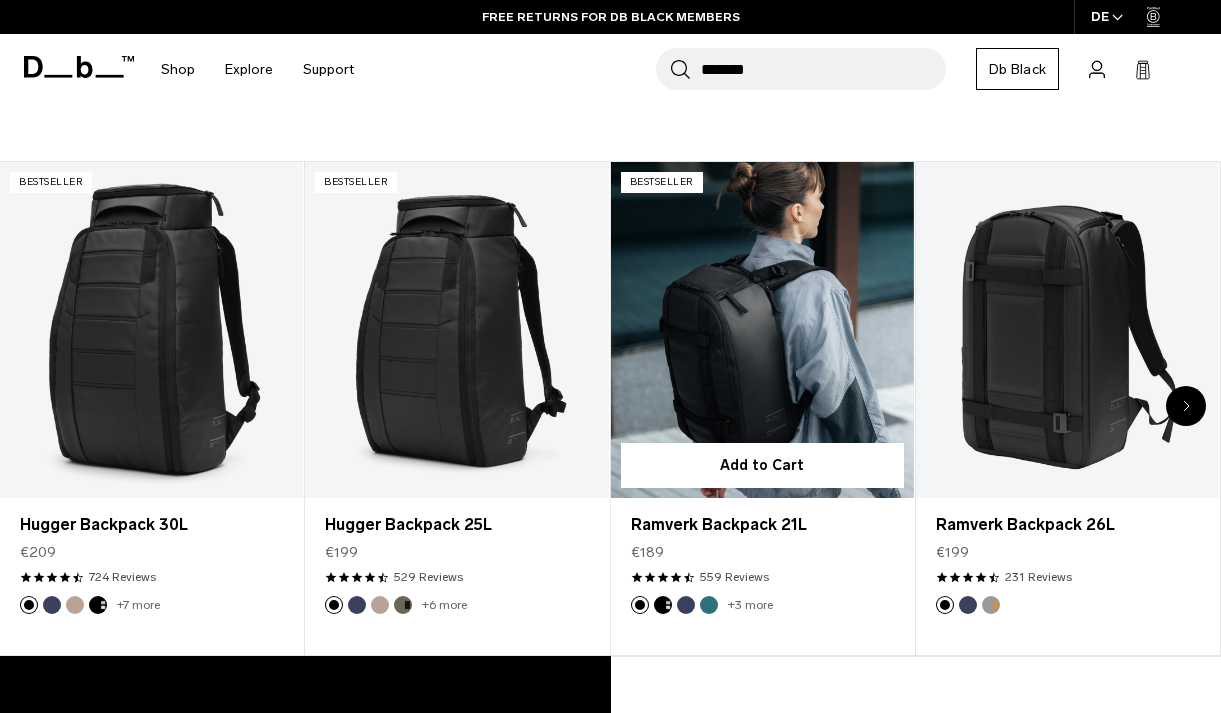 click at bounding box center (762, 330) 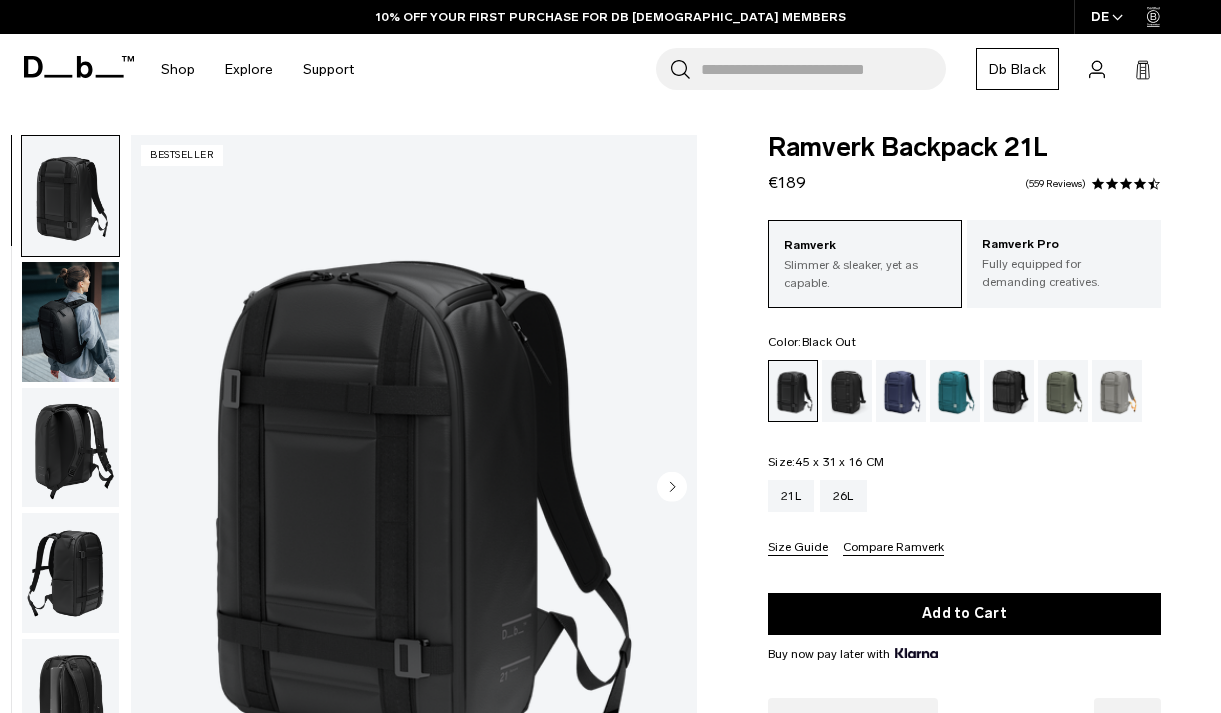 scroll, scrollTop: 143, scrollLeft: 0, axis: vertical 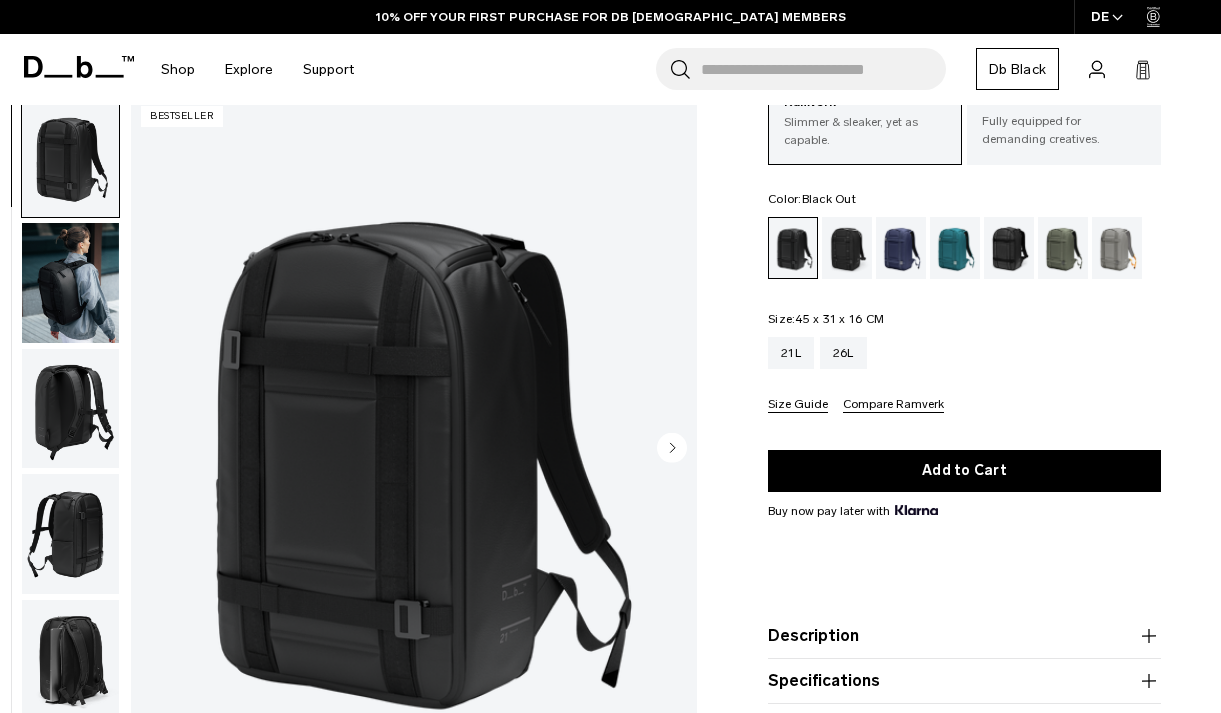 click 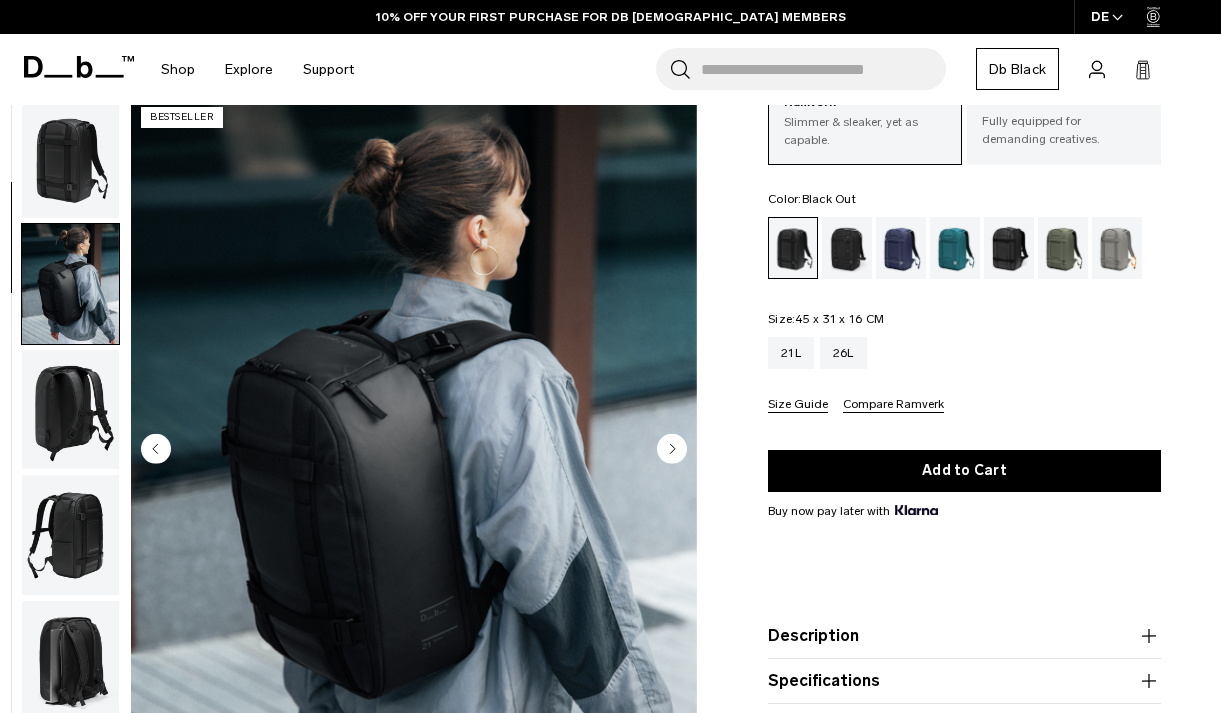 scroll, scrollTop: 127, scrollLeft: 0, axis: vertical 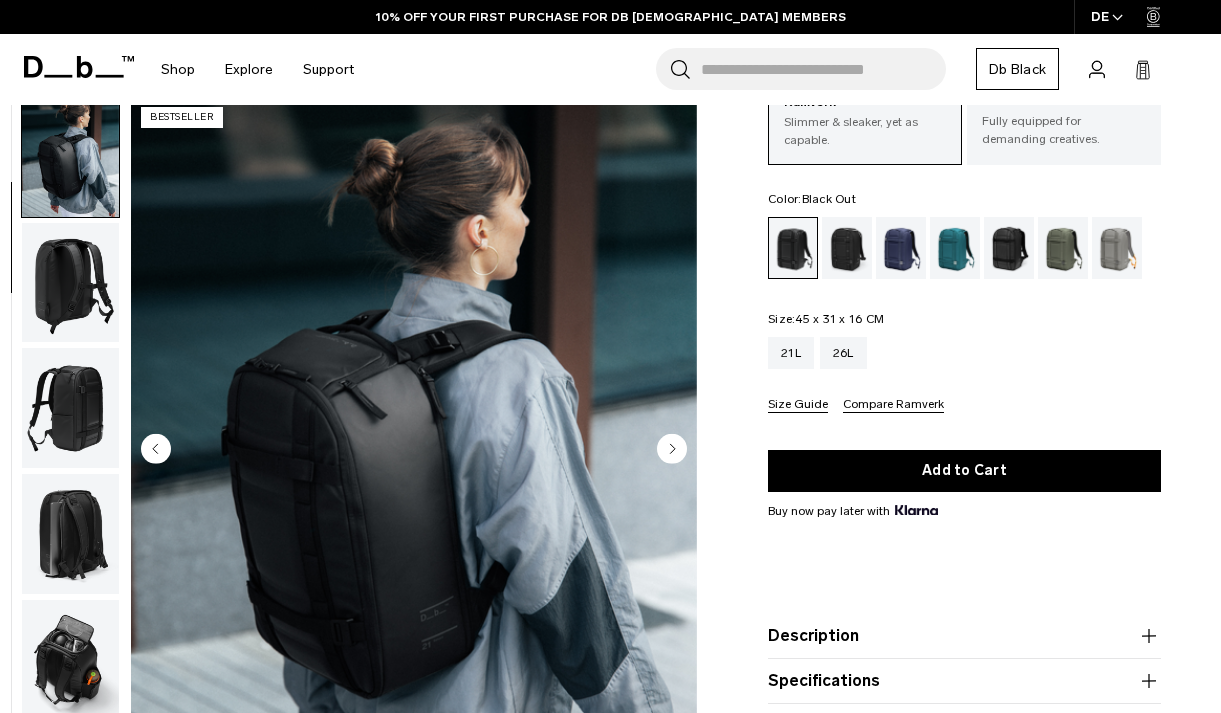 click 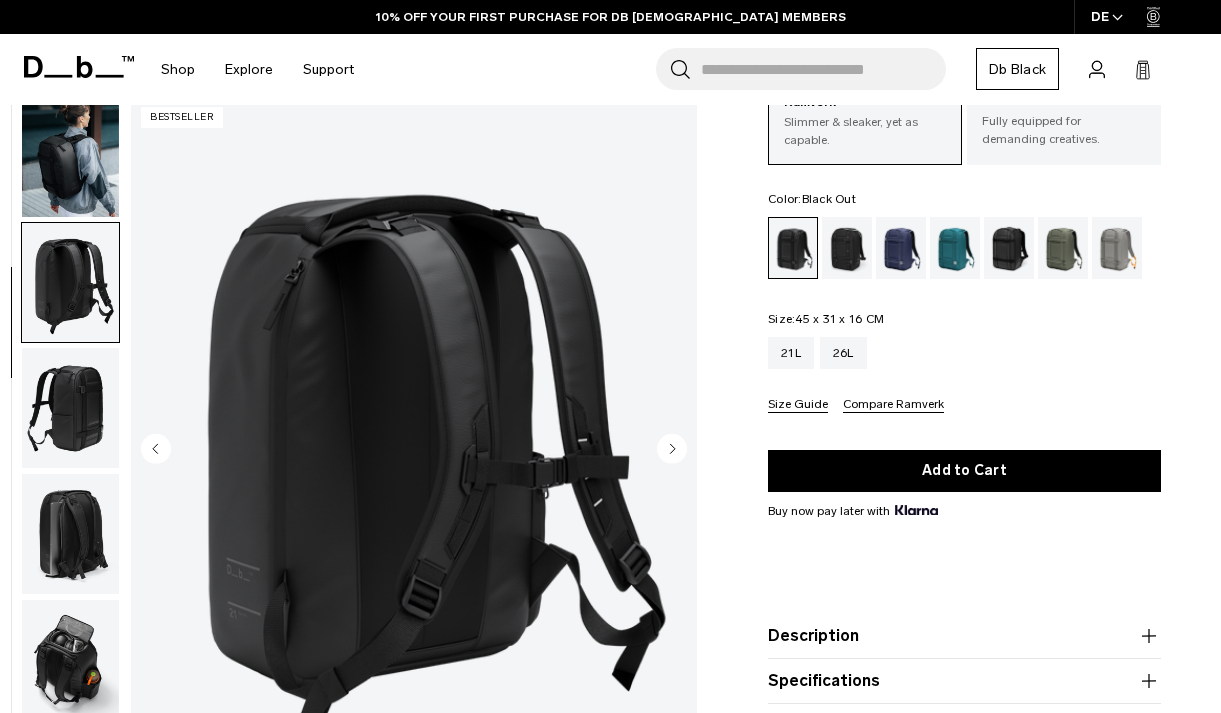 click 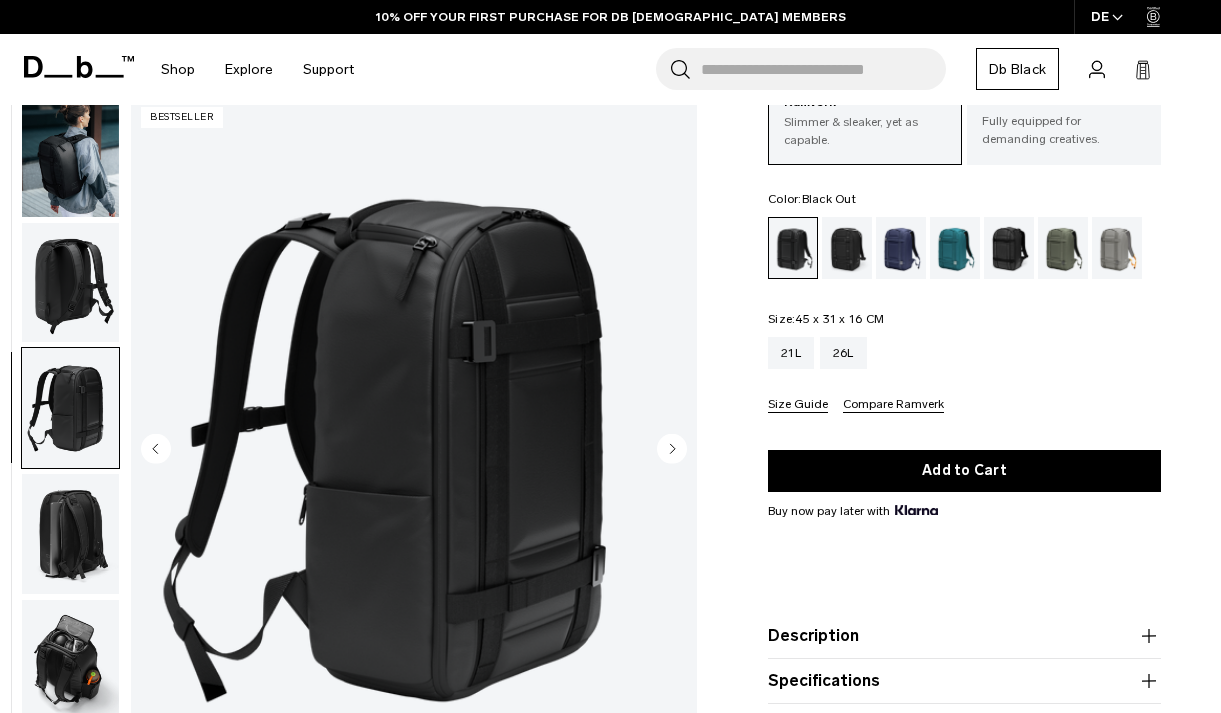 scroll, scrollTop: 307, scrollLeft: 0, axis: vertical 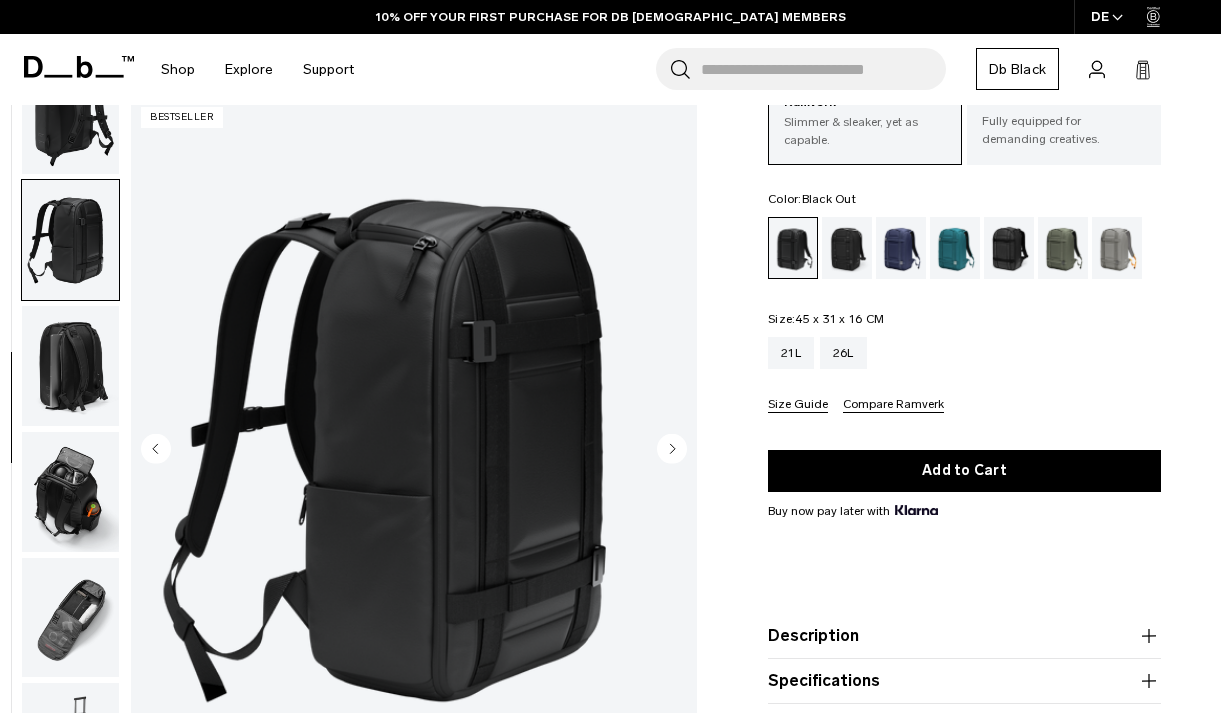 click 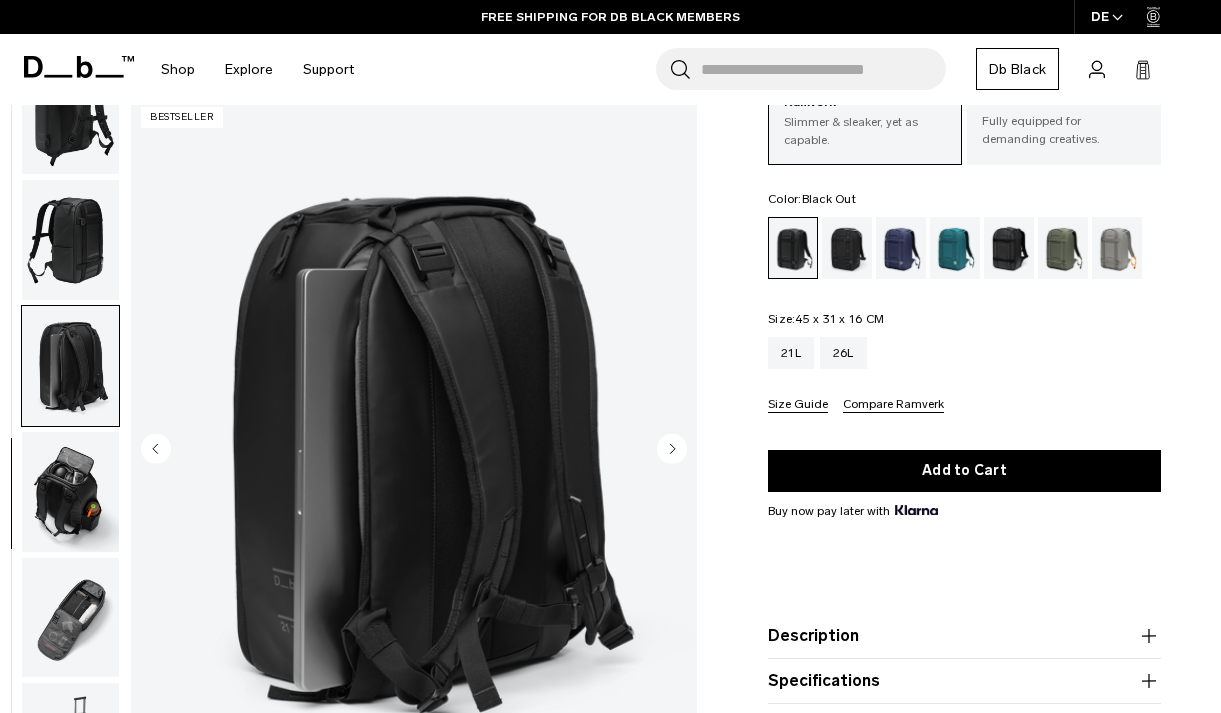 click 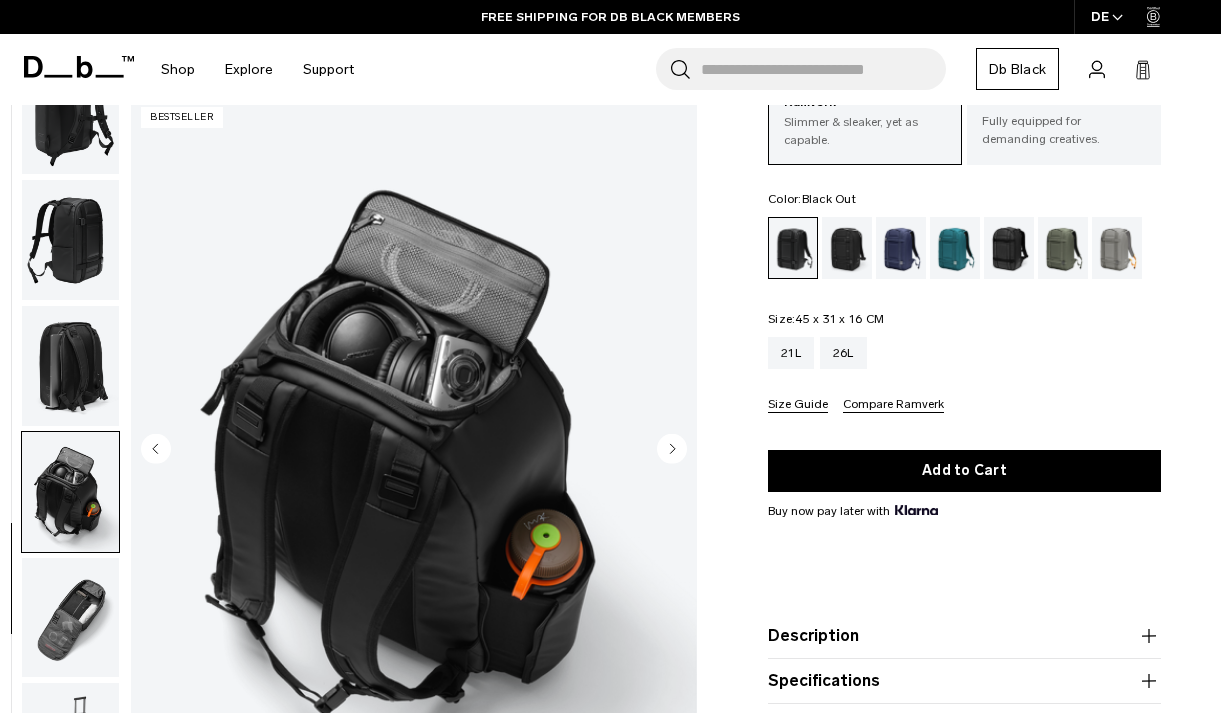 click 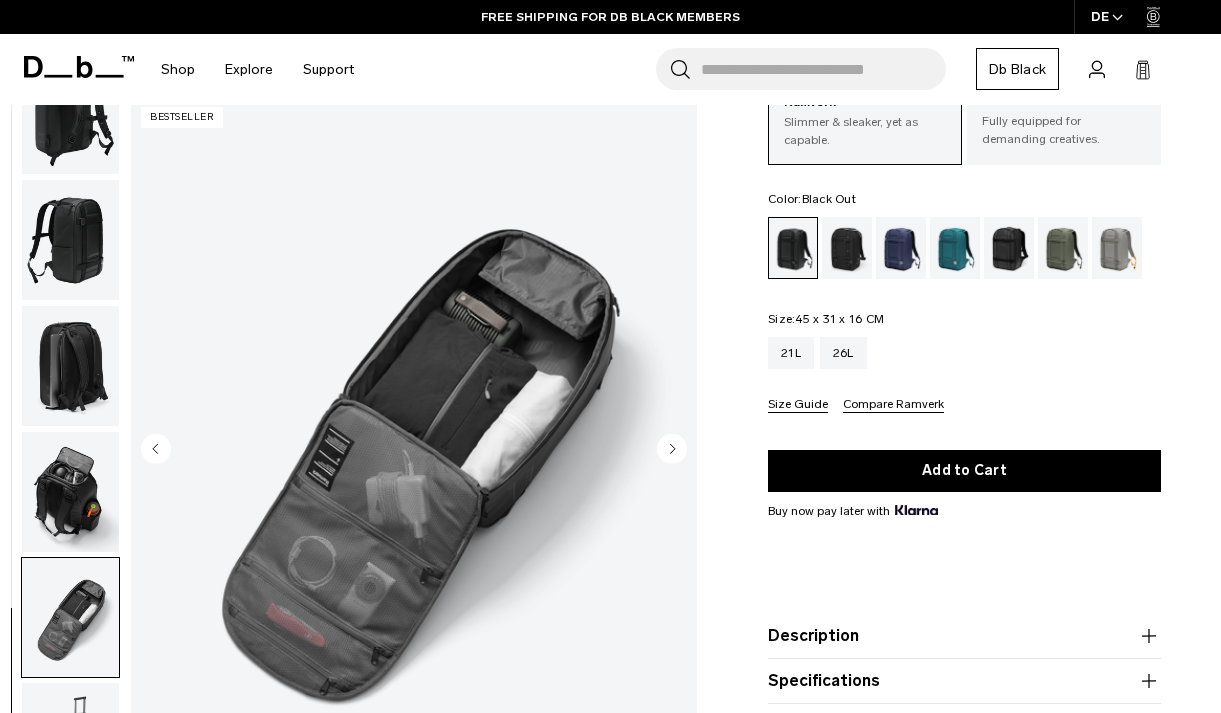click 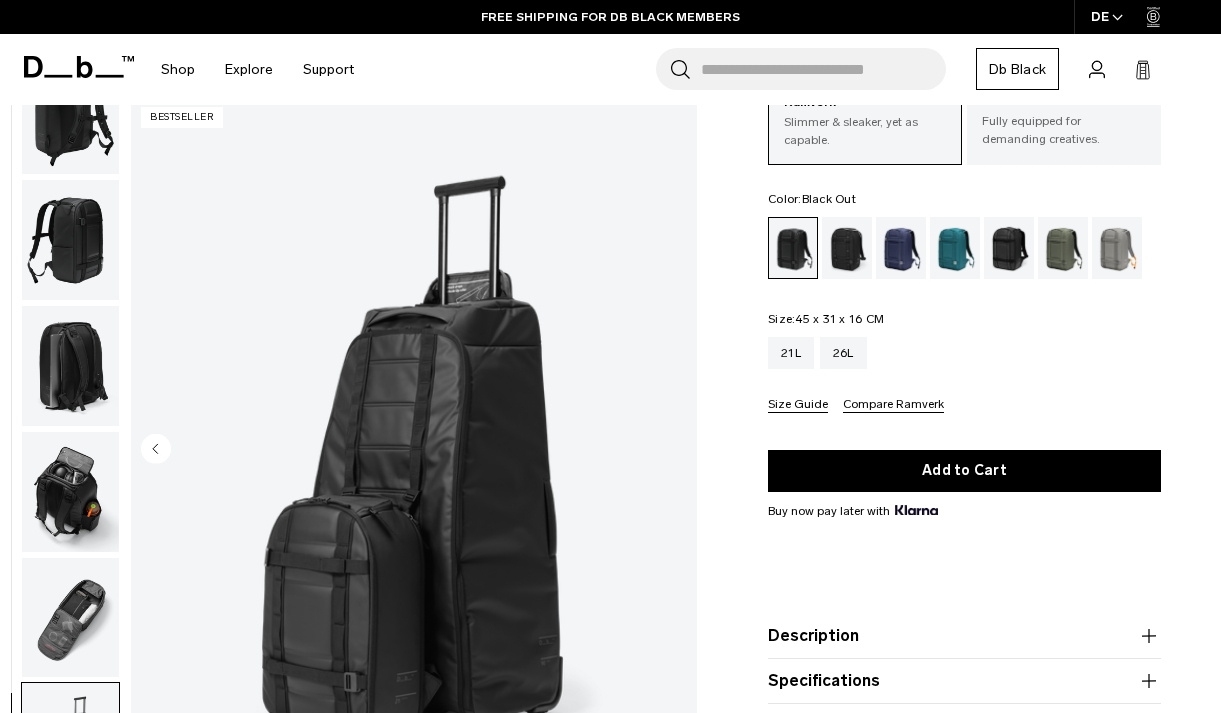 click at bounding box center (414, 450) 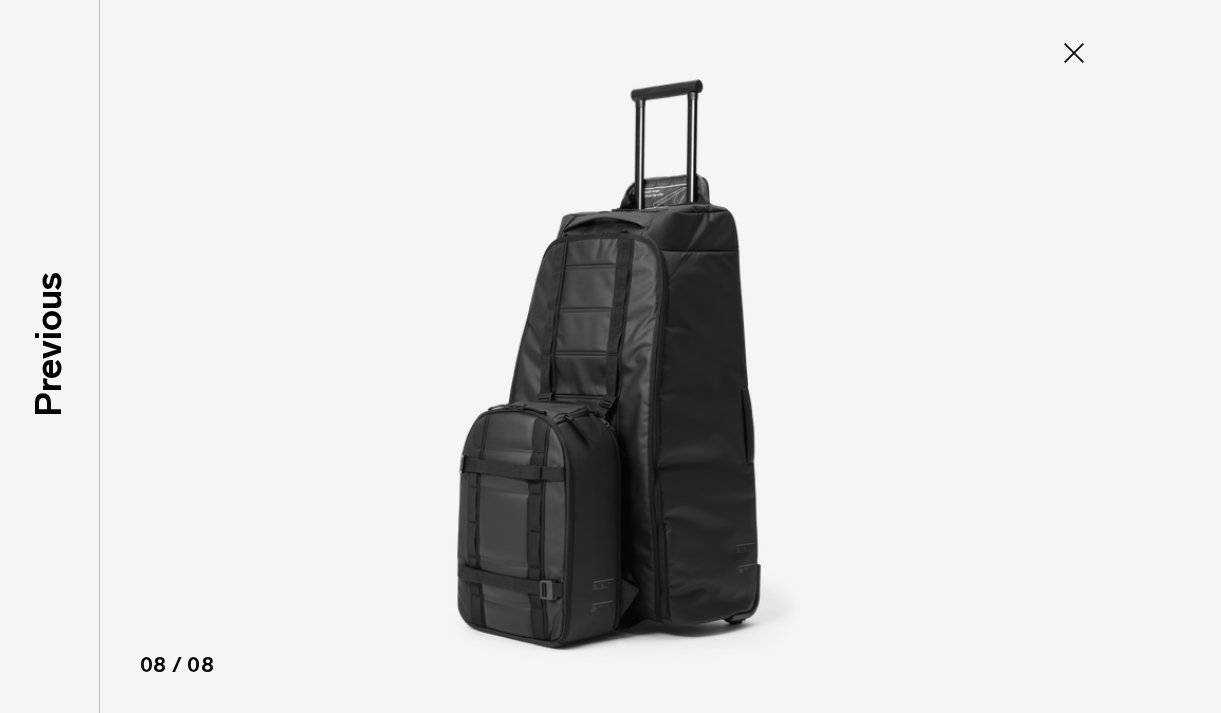click on "Close" at bounding box center [1074, 53] 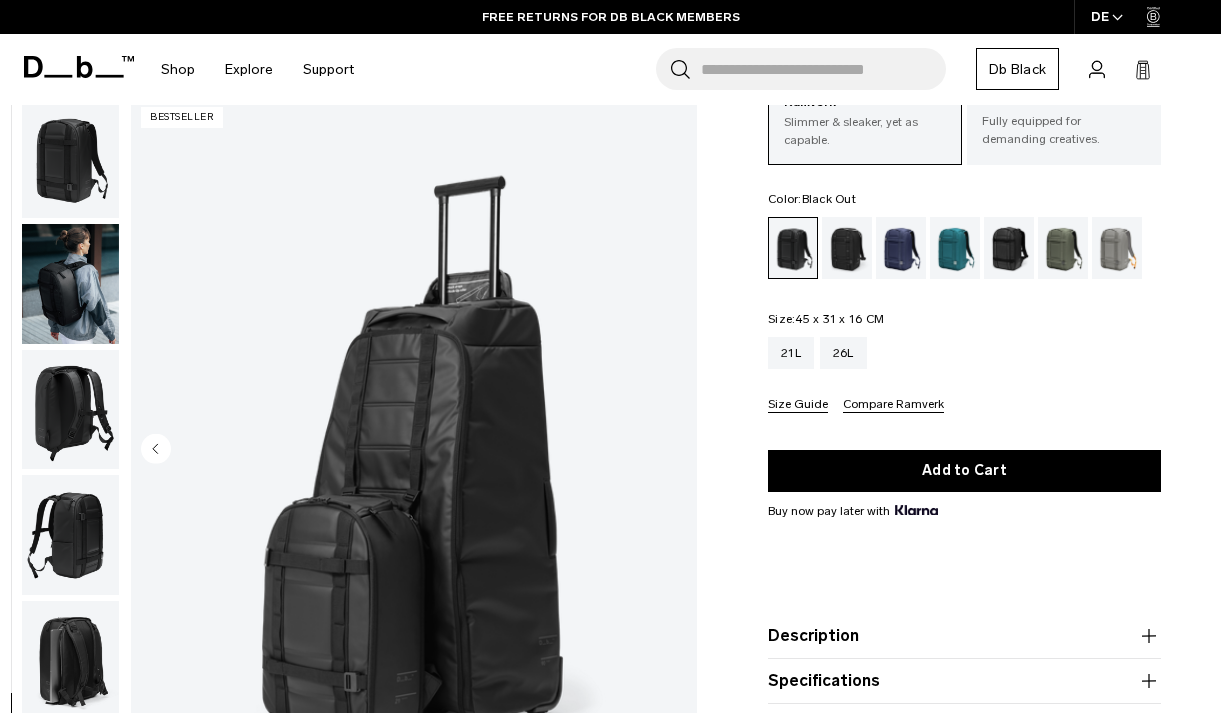 scroll, scrollTop: -3, scrollLeft: 0, axis: vertical 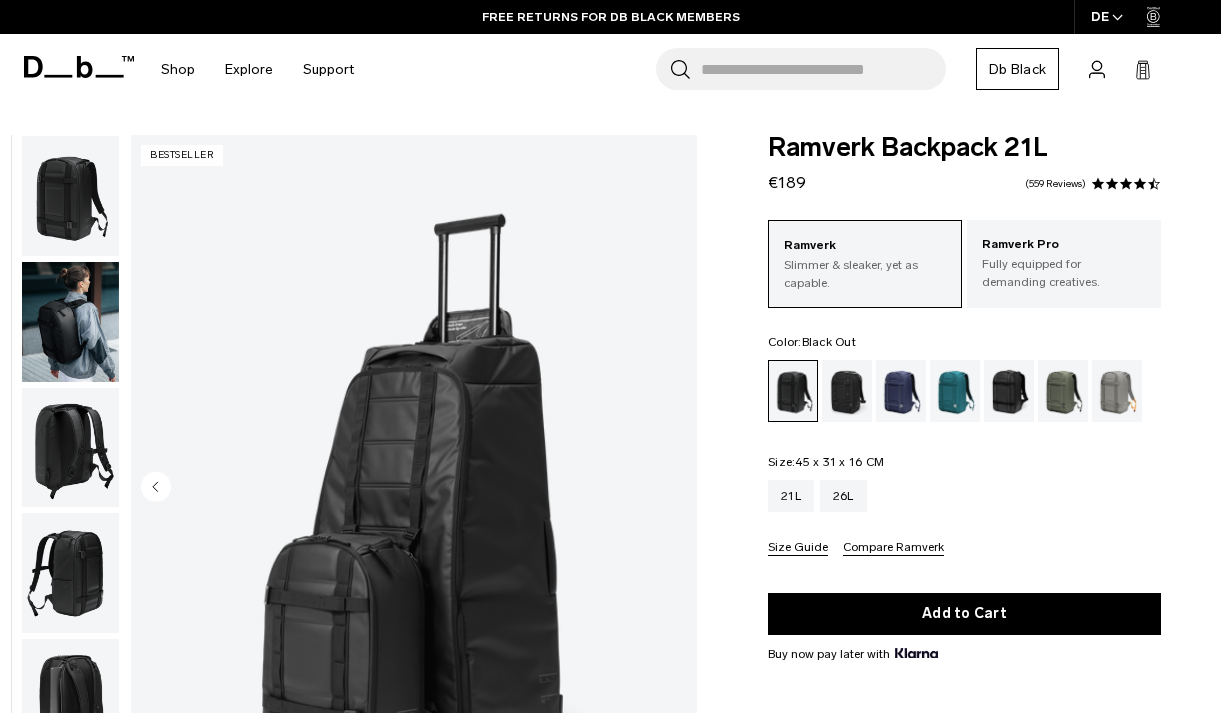 click at bounding box center [70, 196] 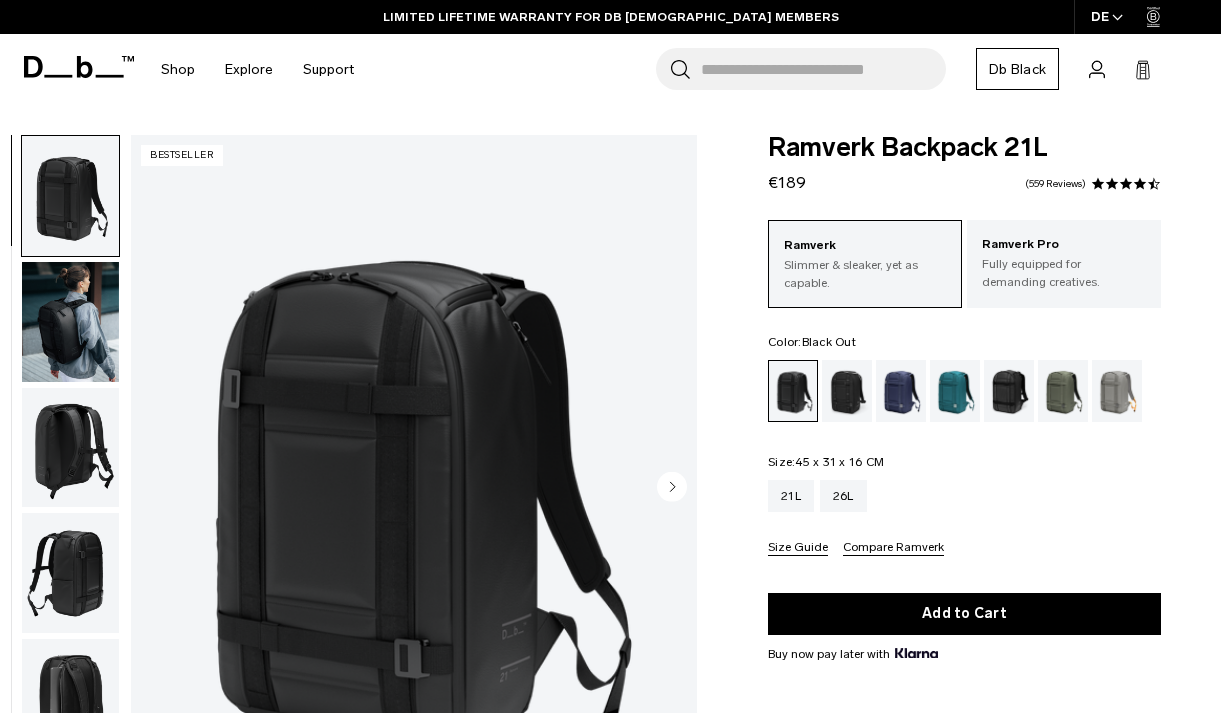 click 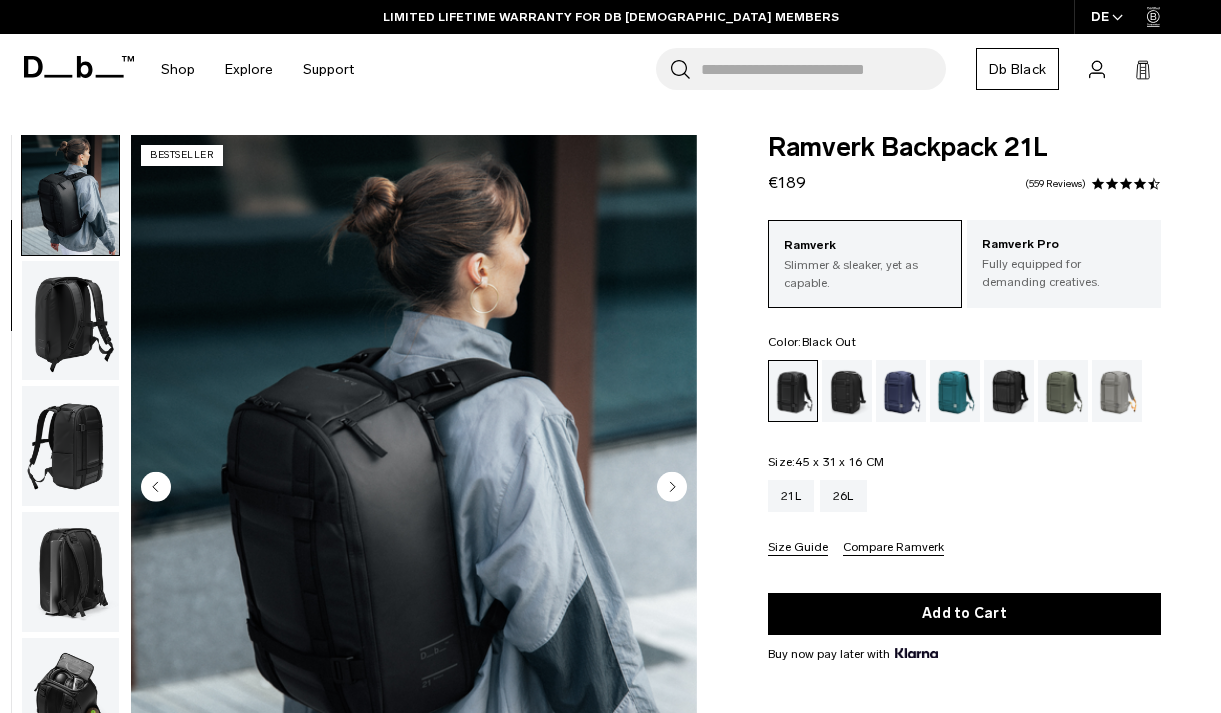 click 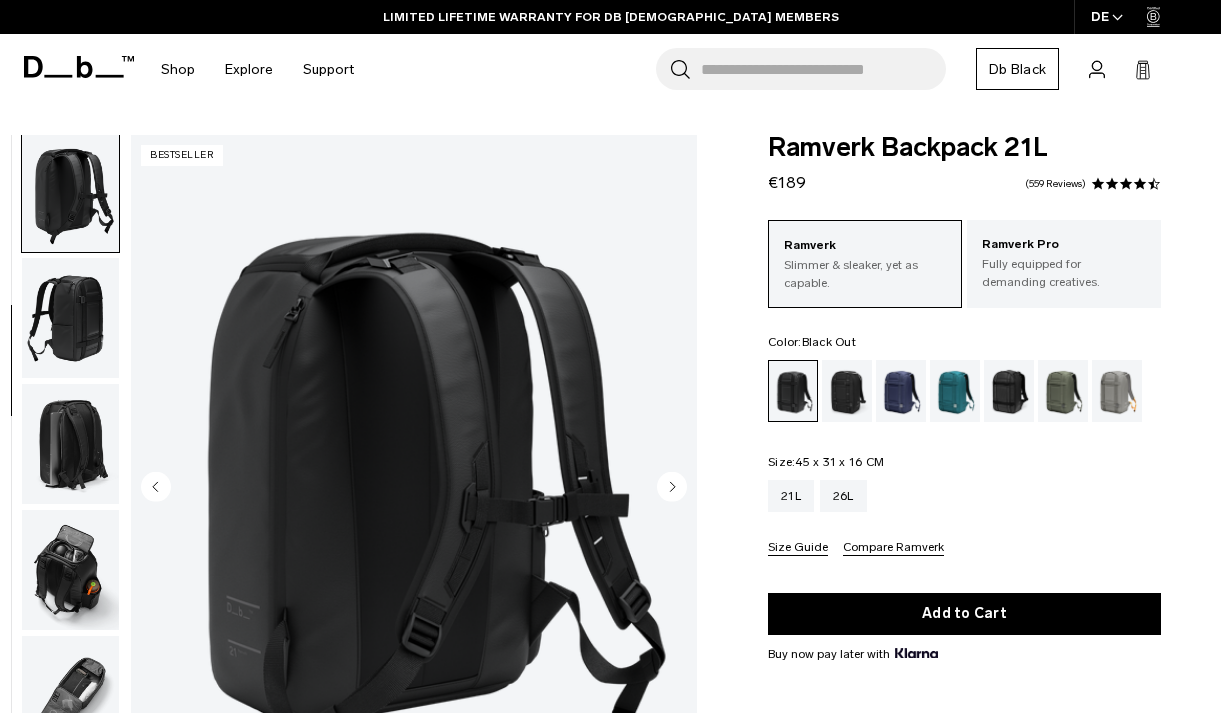 click 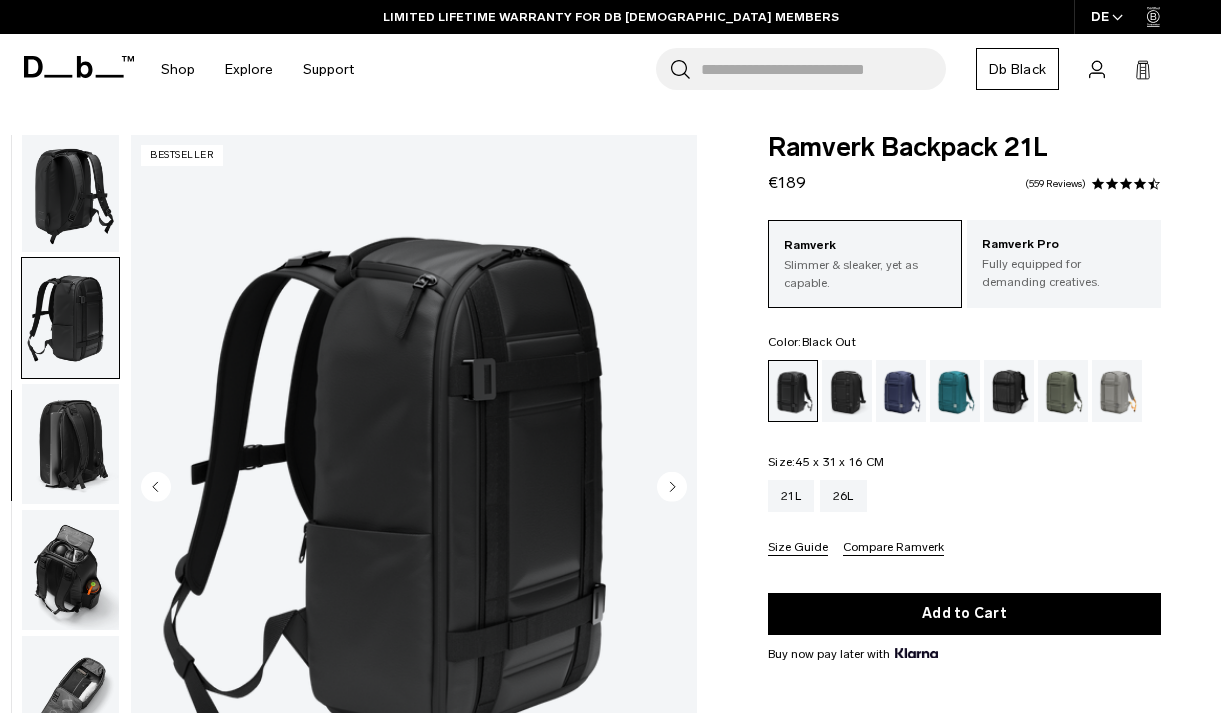 scroll, scrollTop: 307, scrollLeft: 0, axis: vertical 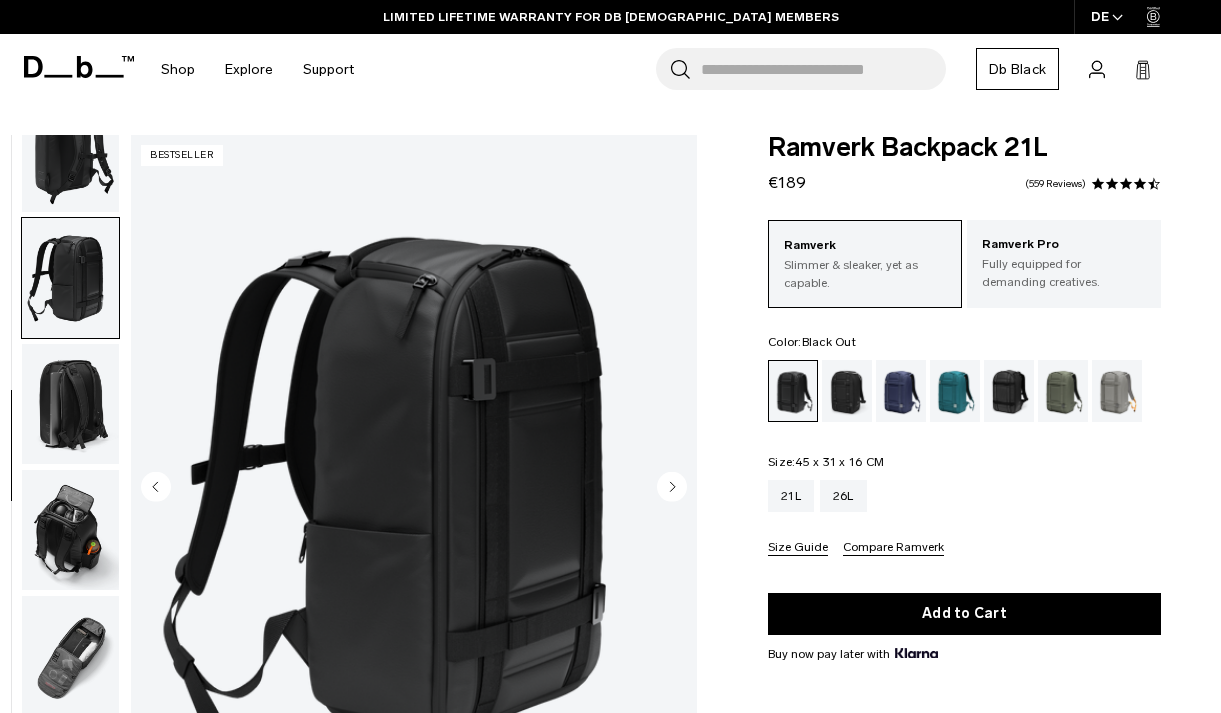 click 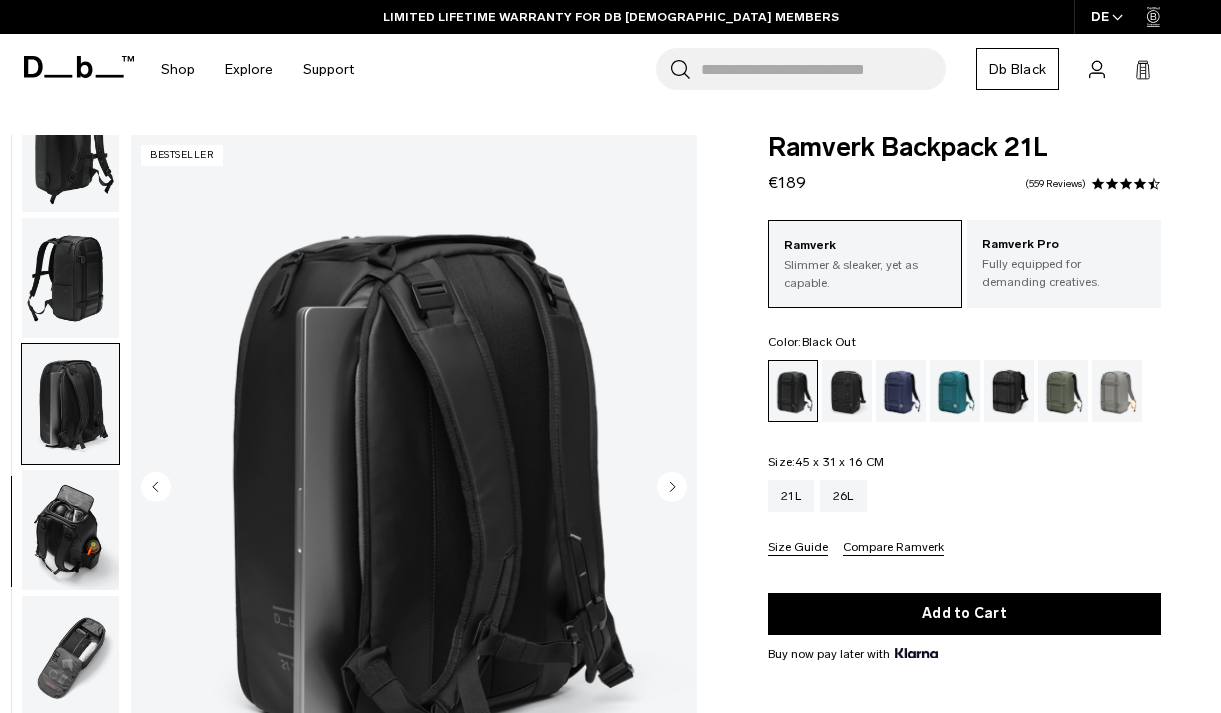 click 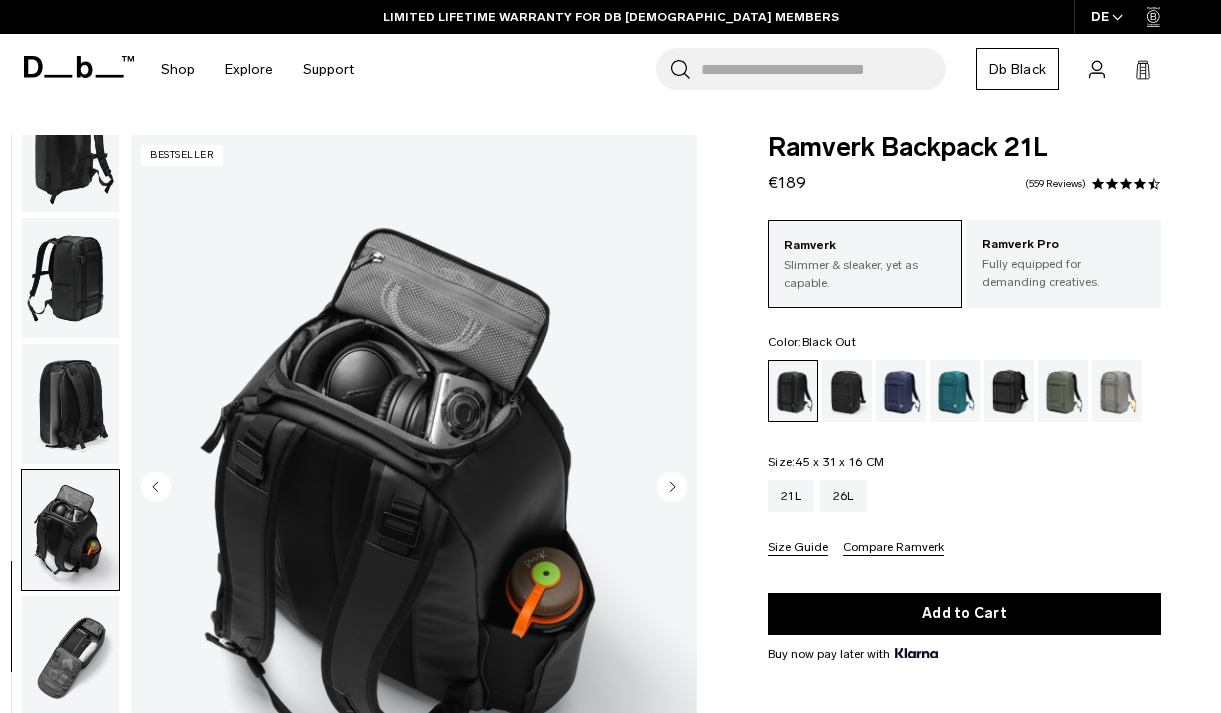 click 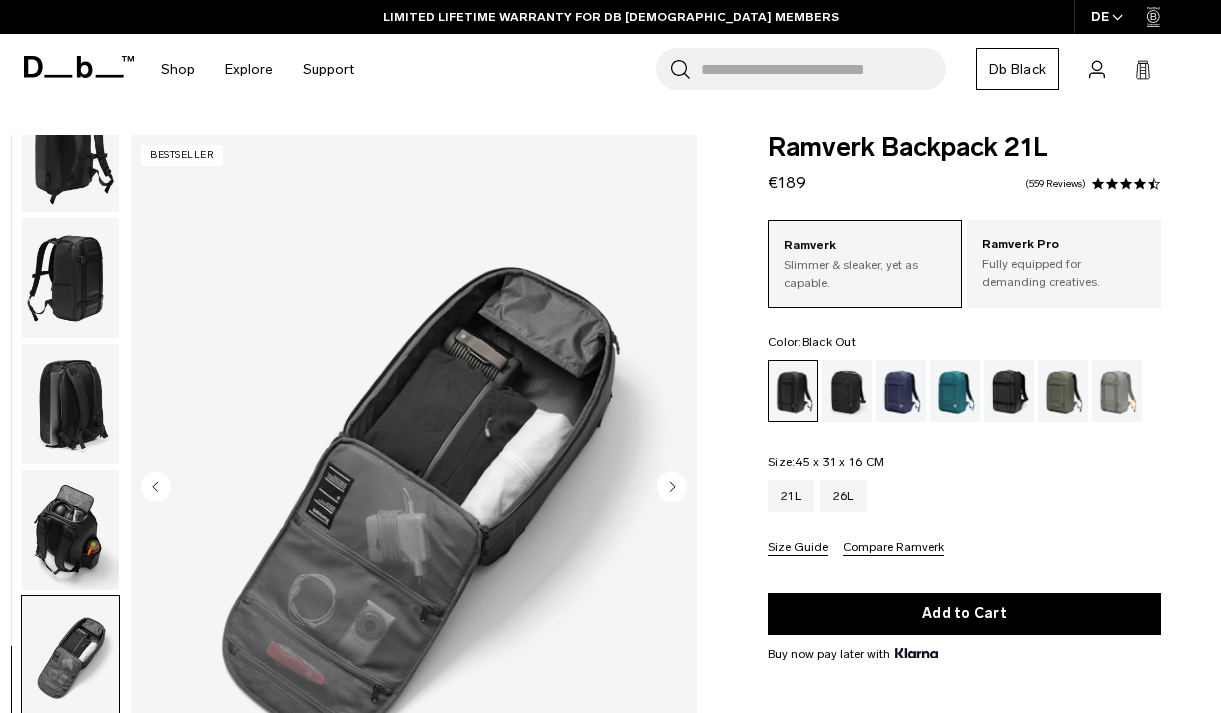 click 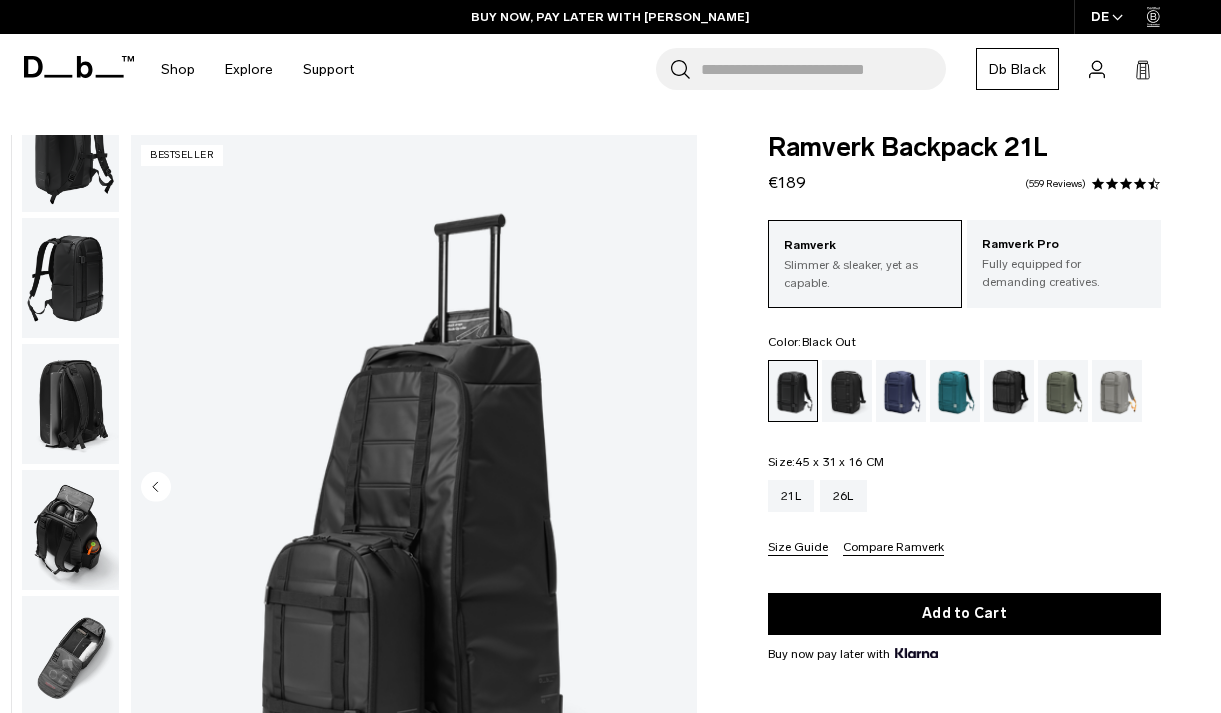 scroll, scrollTop: 0, scrollLeft: 0, axis: both 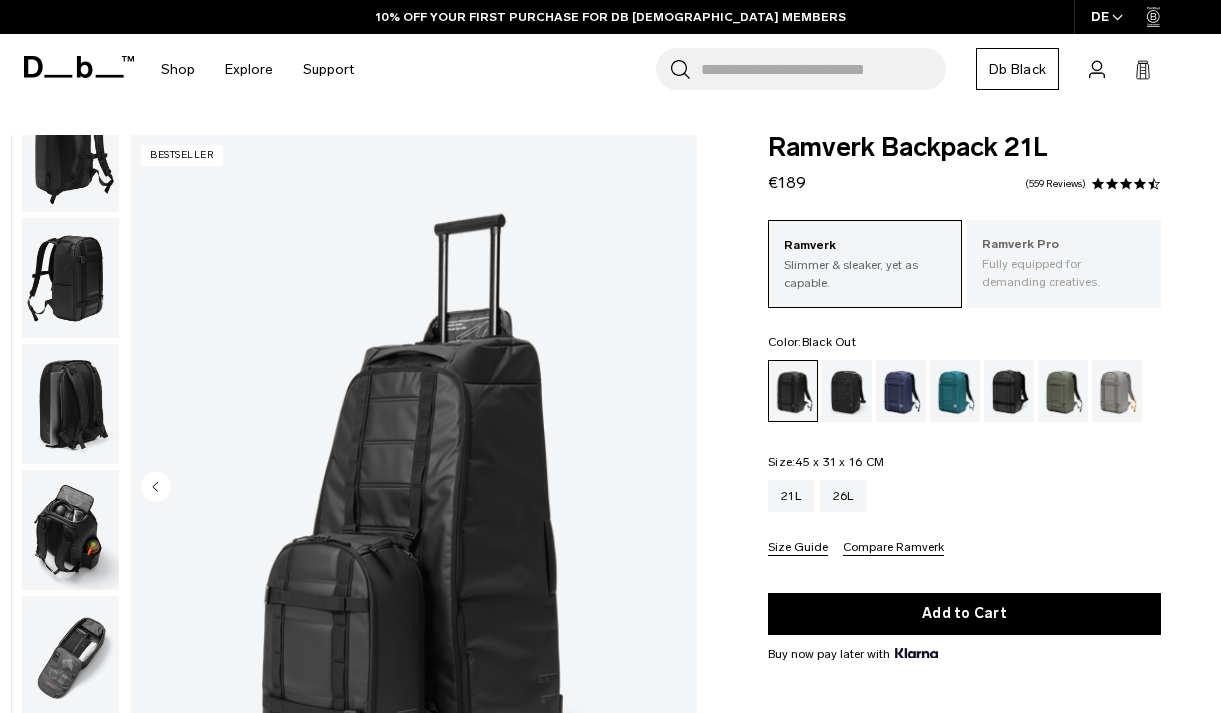 click on "Fully equipped for demanding creatives." at bounding box center (1064, 273) 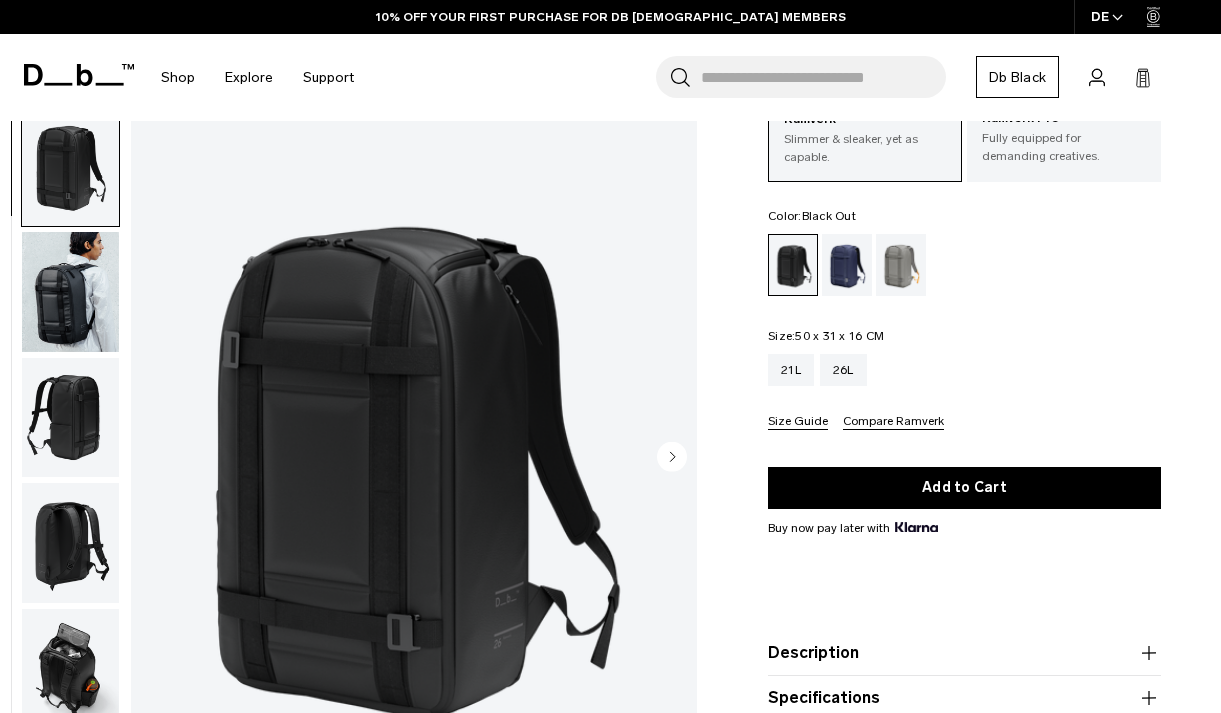 scroll, scrollTop: 0, scrollLeft: 0, axis: both 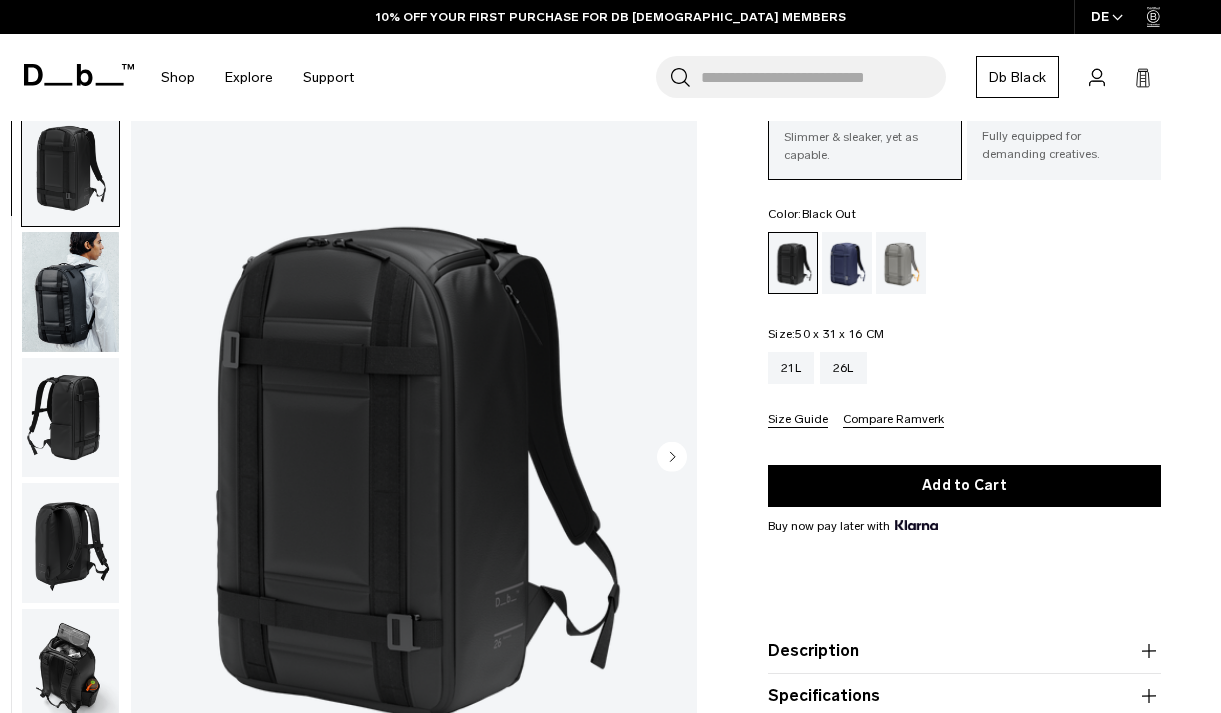 click at bounding box center (414, 459) 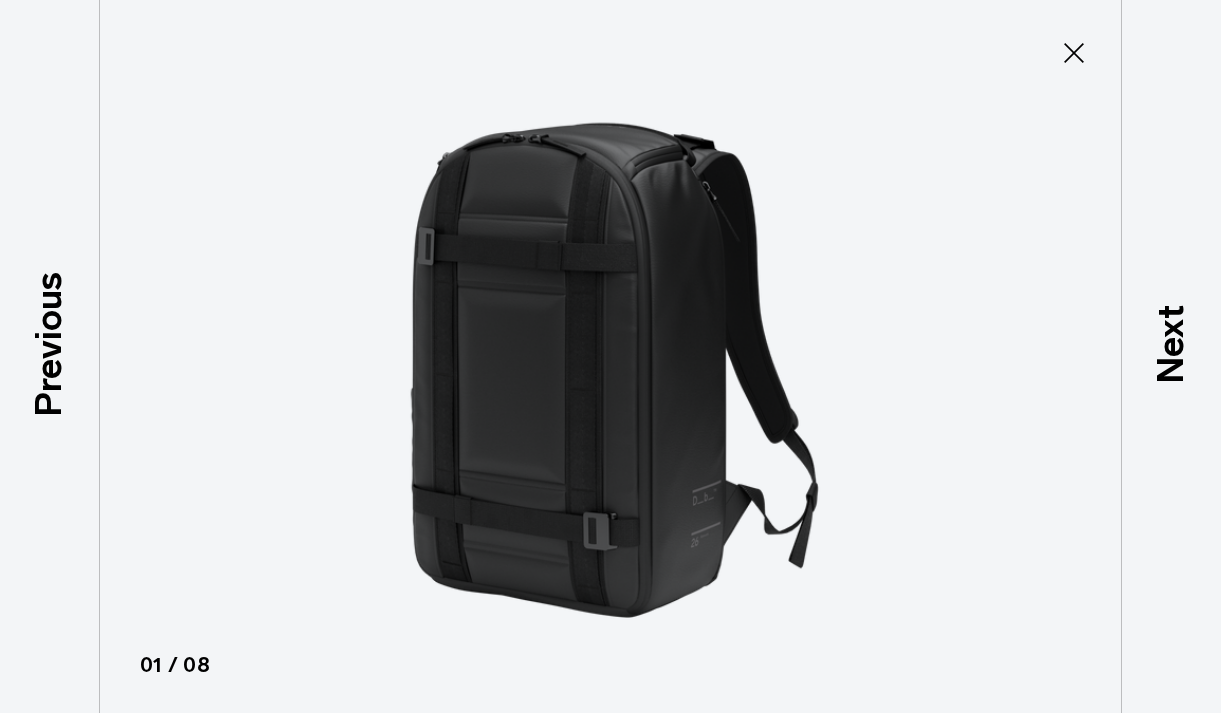 scroll, scrollTop: 238, scrollLeft: 0, axis: vertical 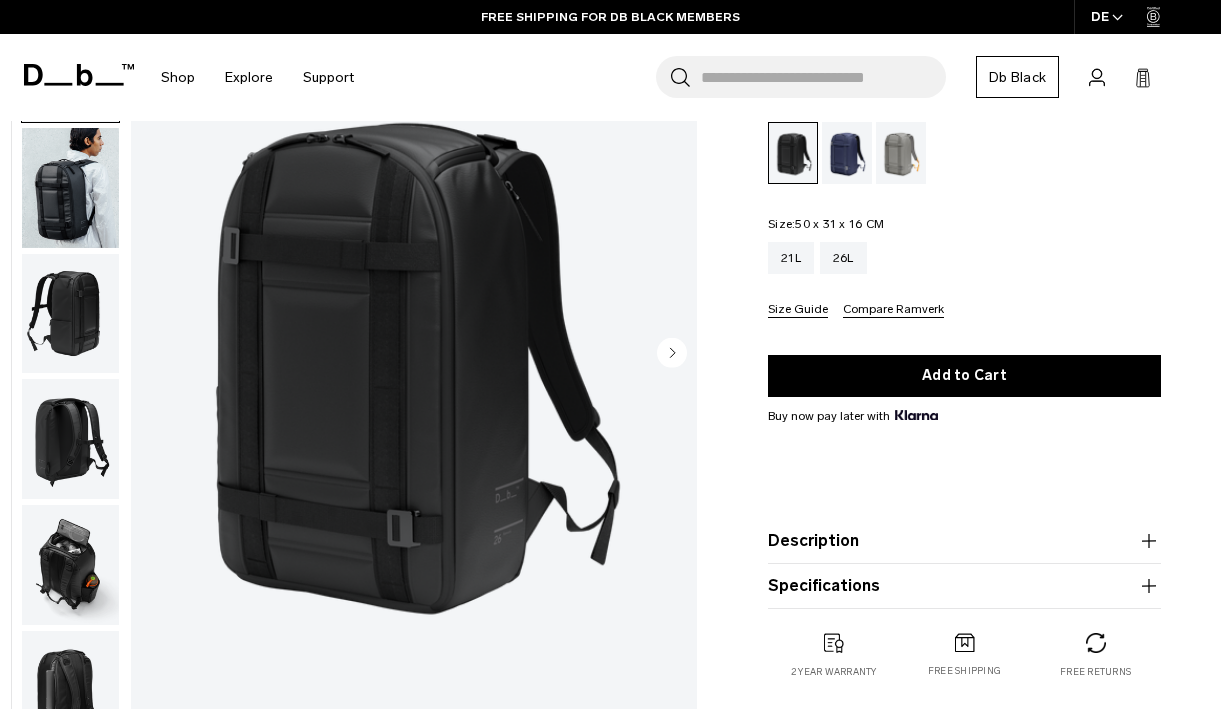 click 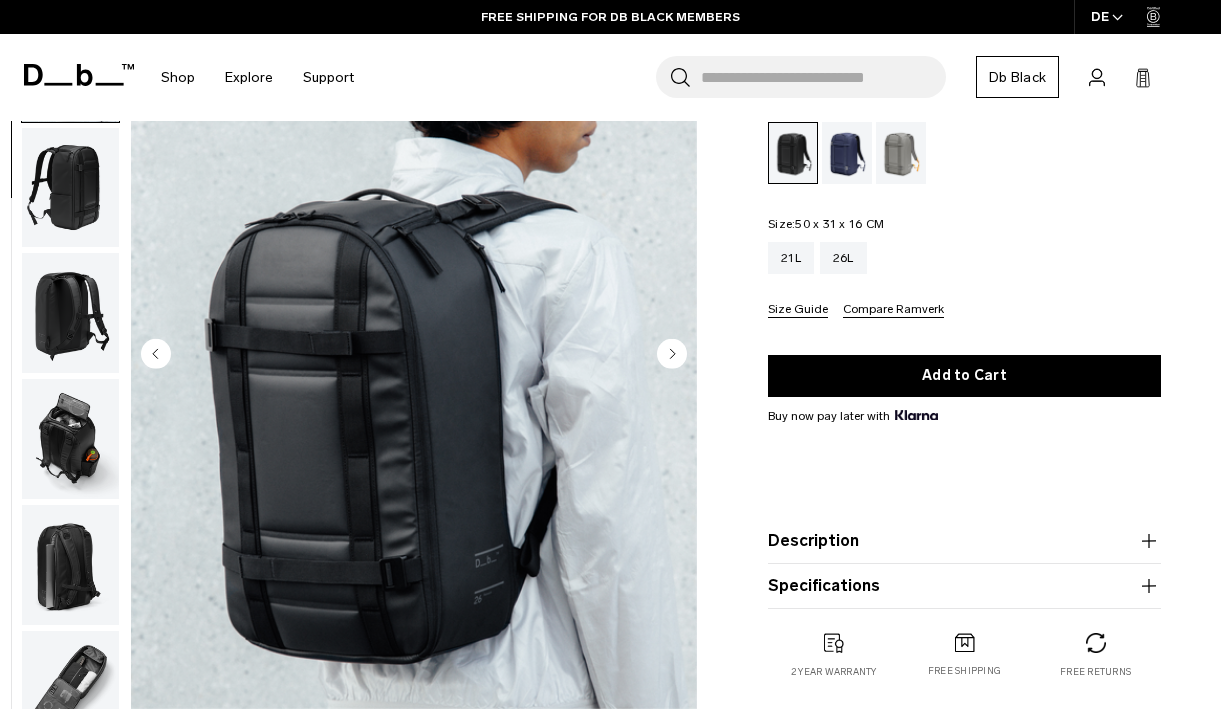 click 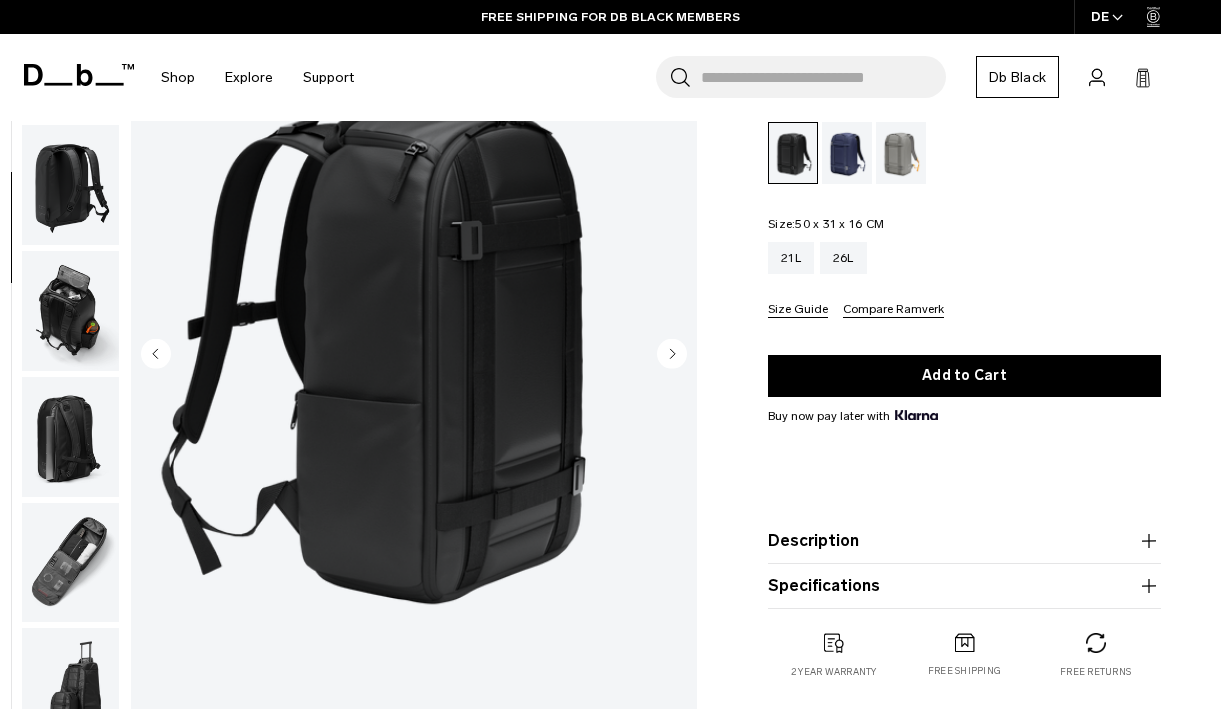 click 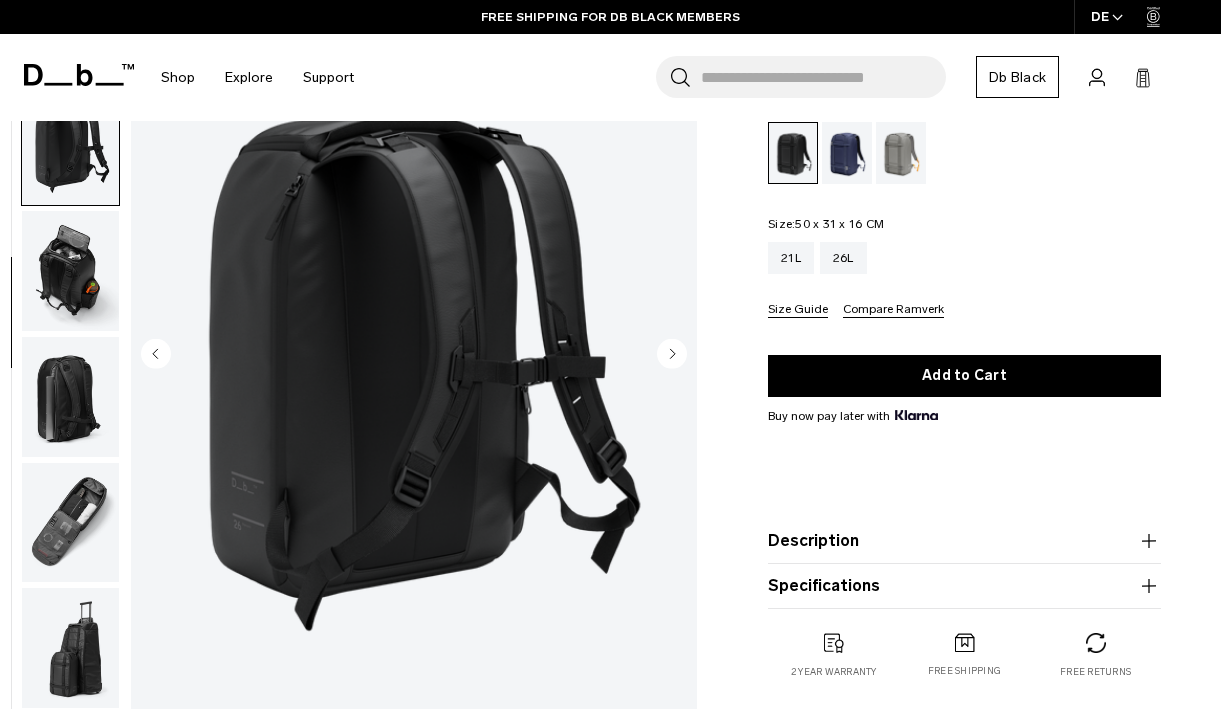 click 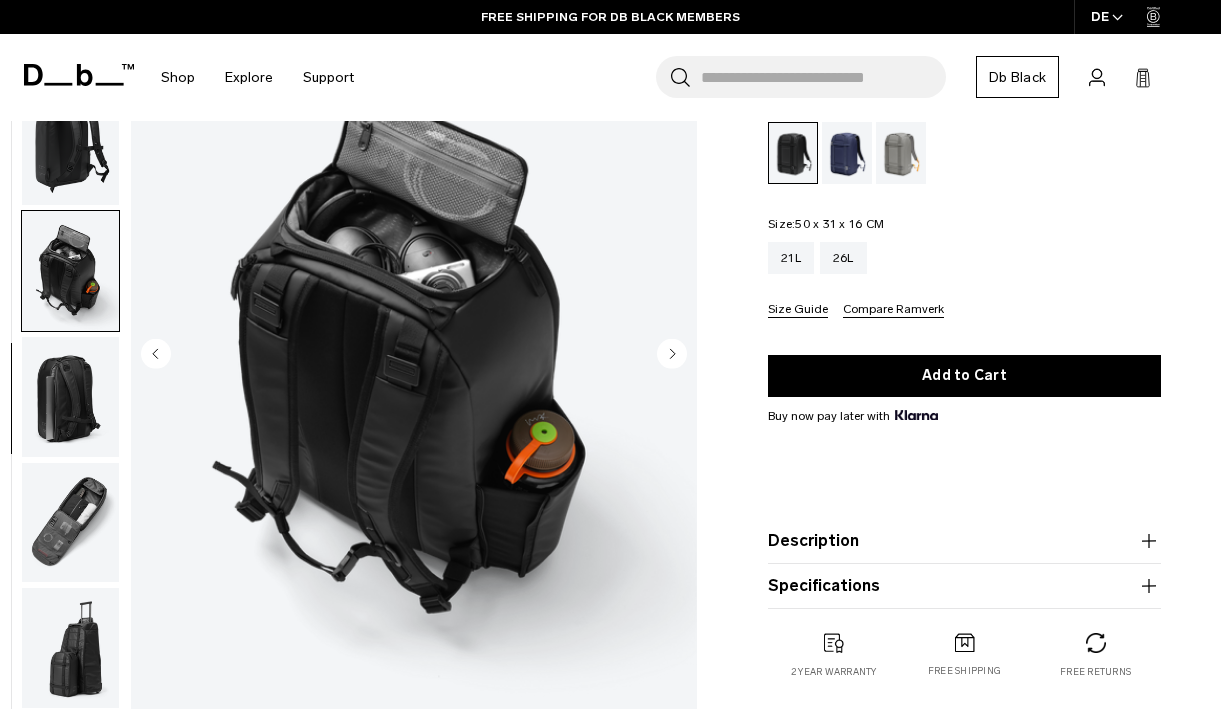 click 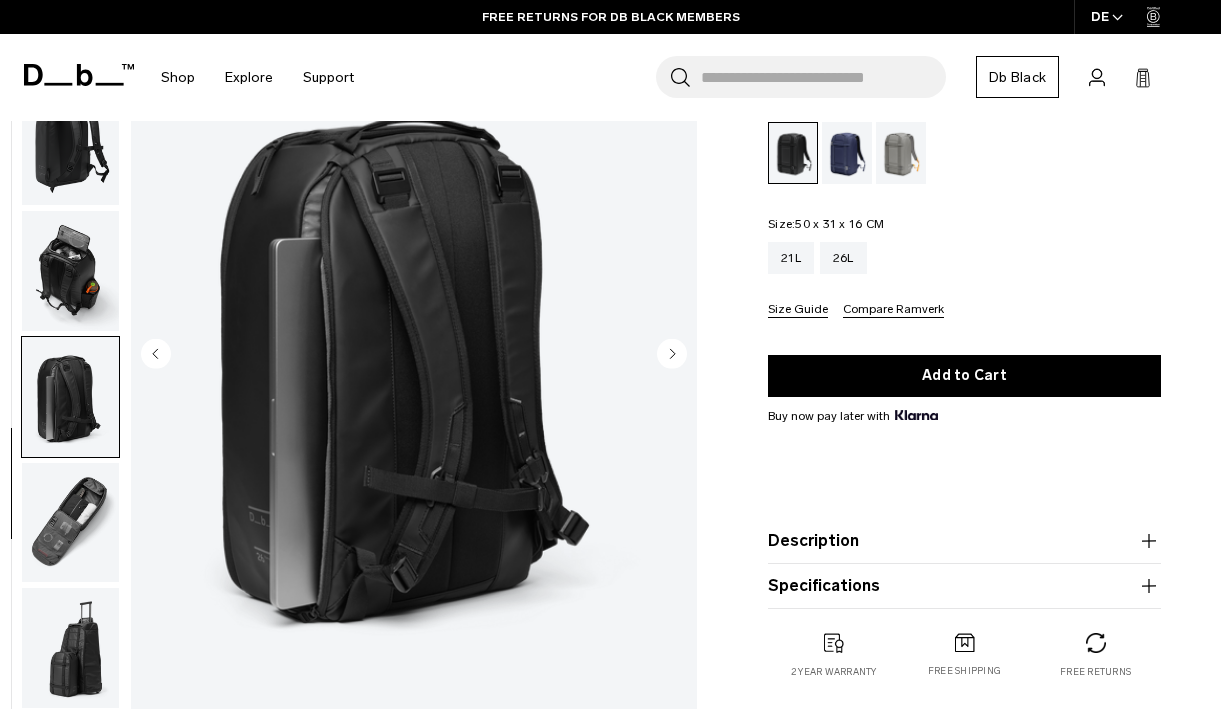 click 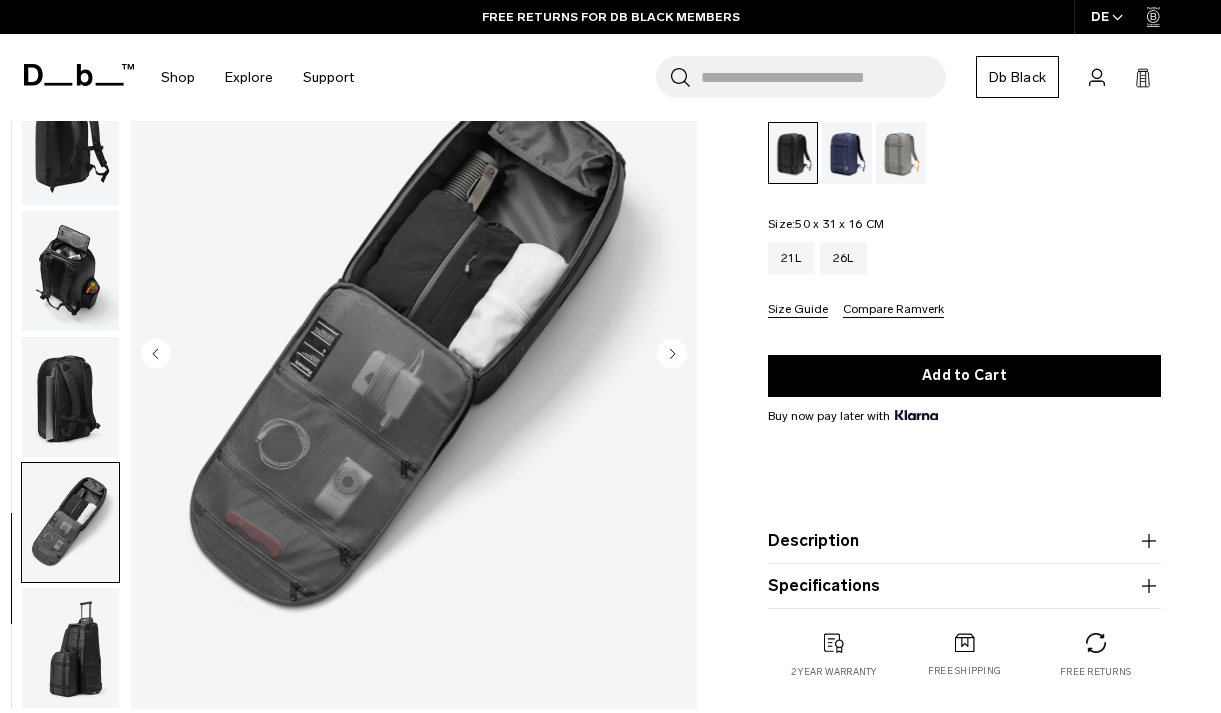 click 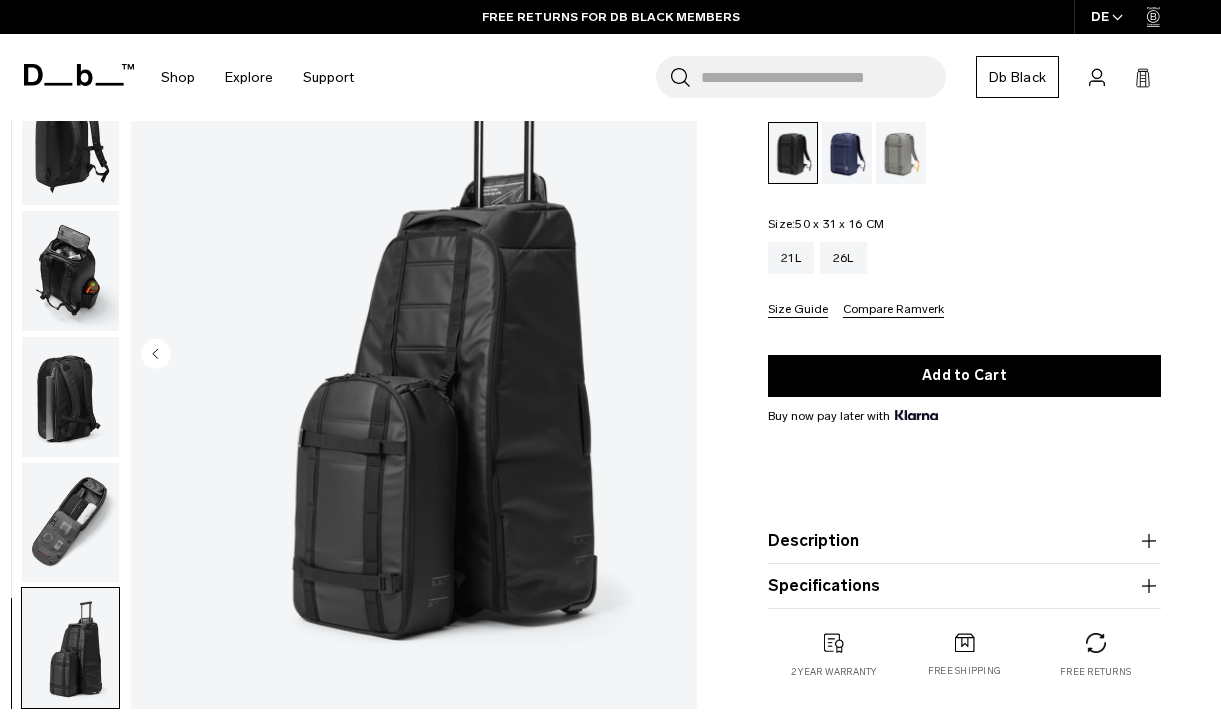 click at bounding box center [414, 355] 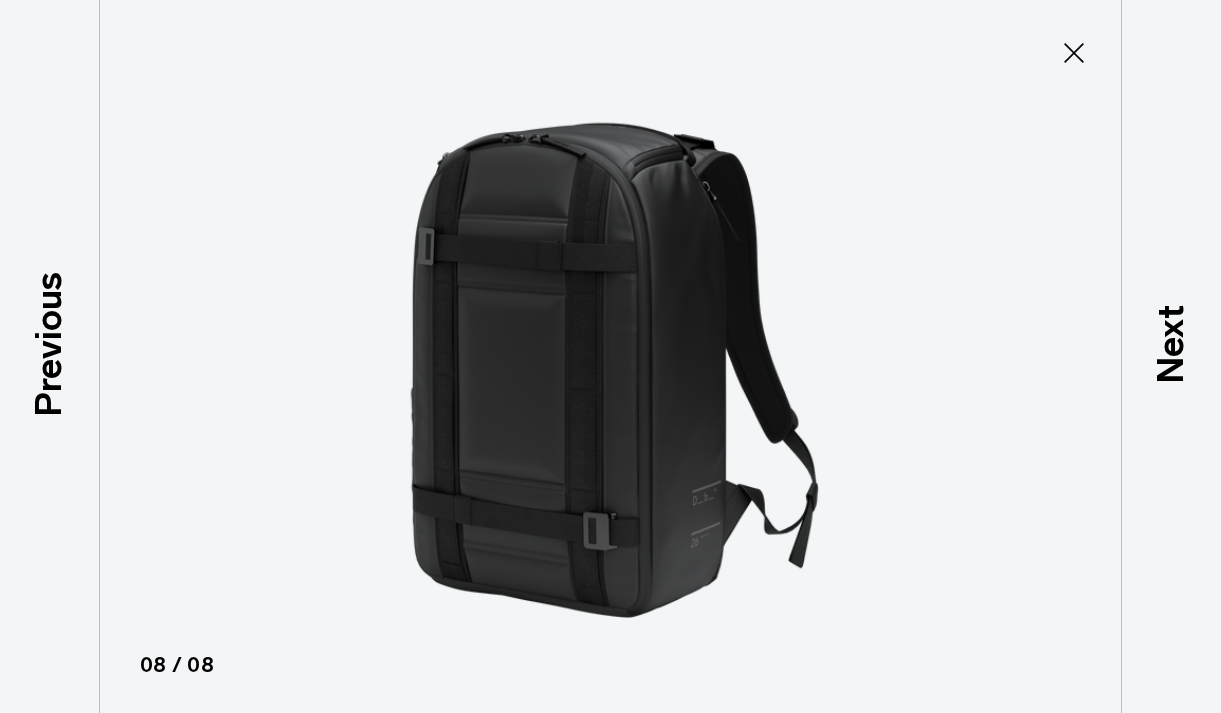 click at bounding box center (610, 356) 